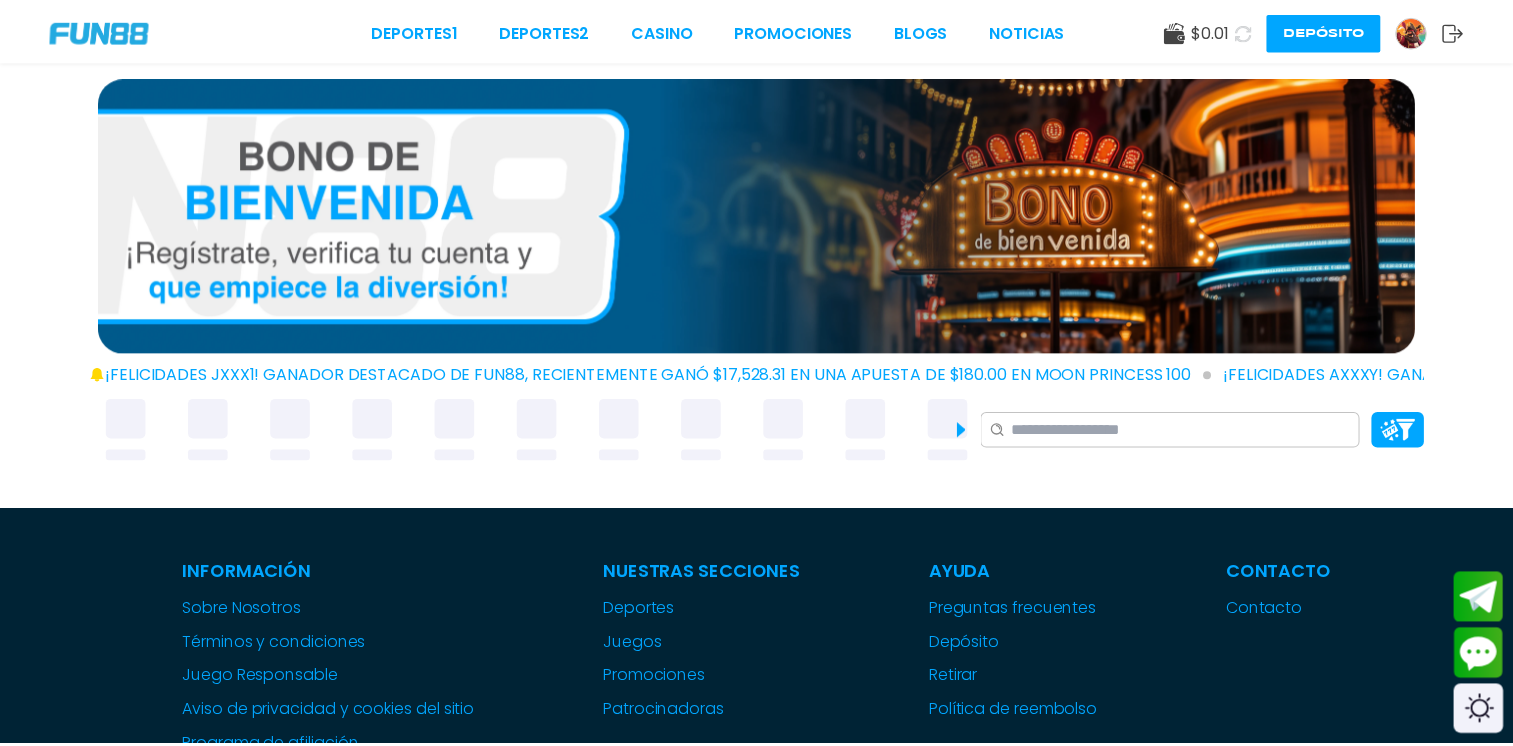 scroll, scrollTop: 0, scrollLeft: 0, axis: both 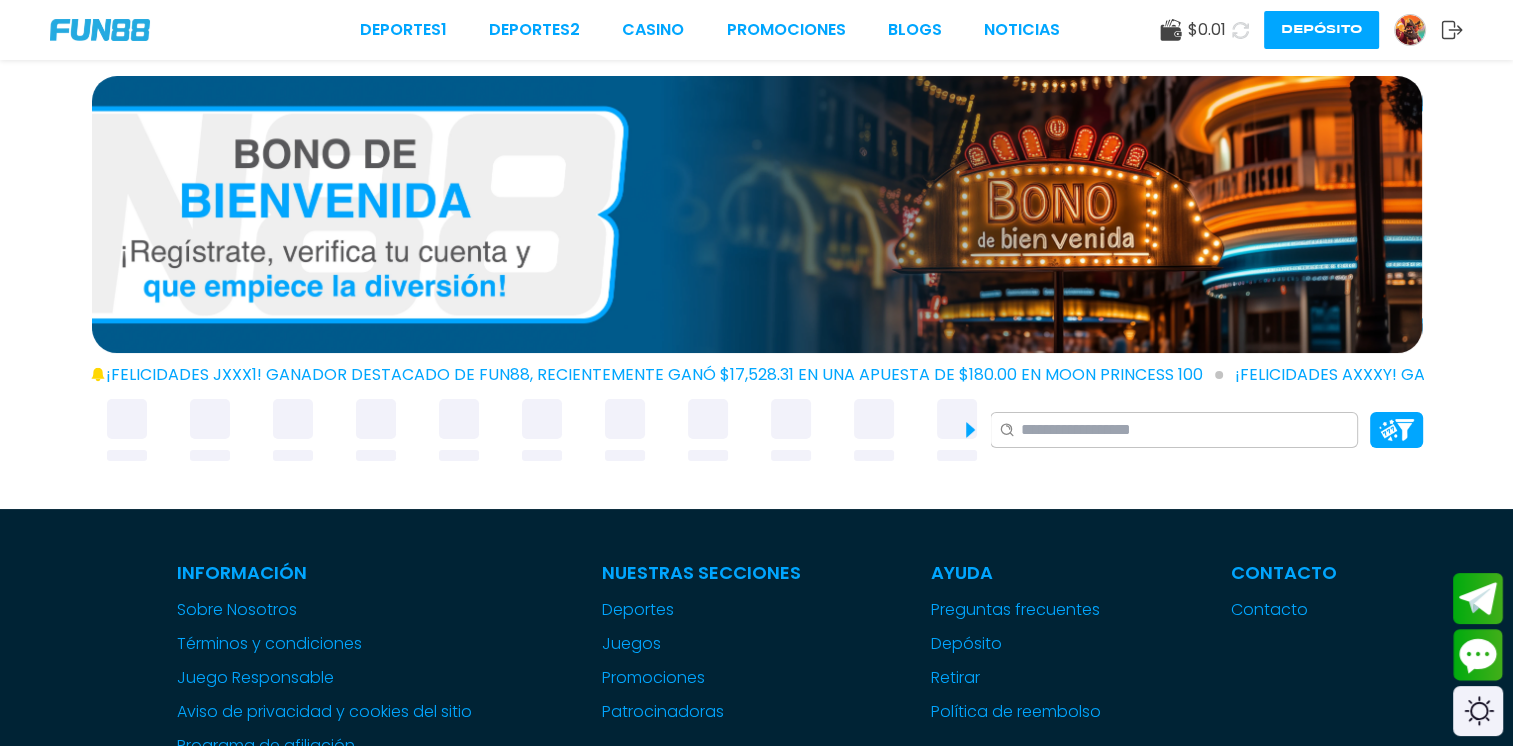 click on "Depósito" at bounding box center [1321, 30] 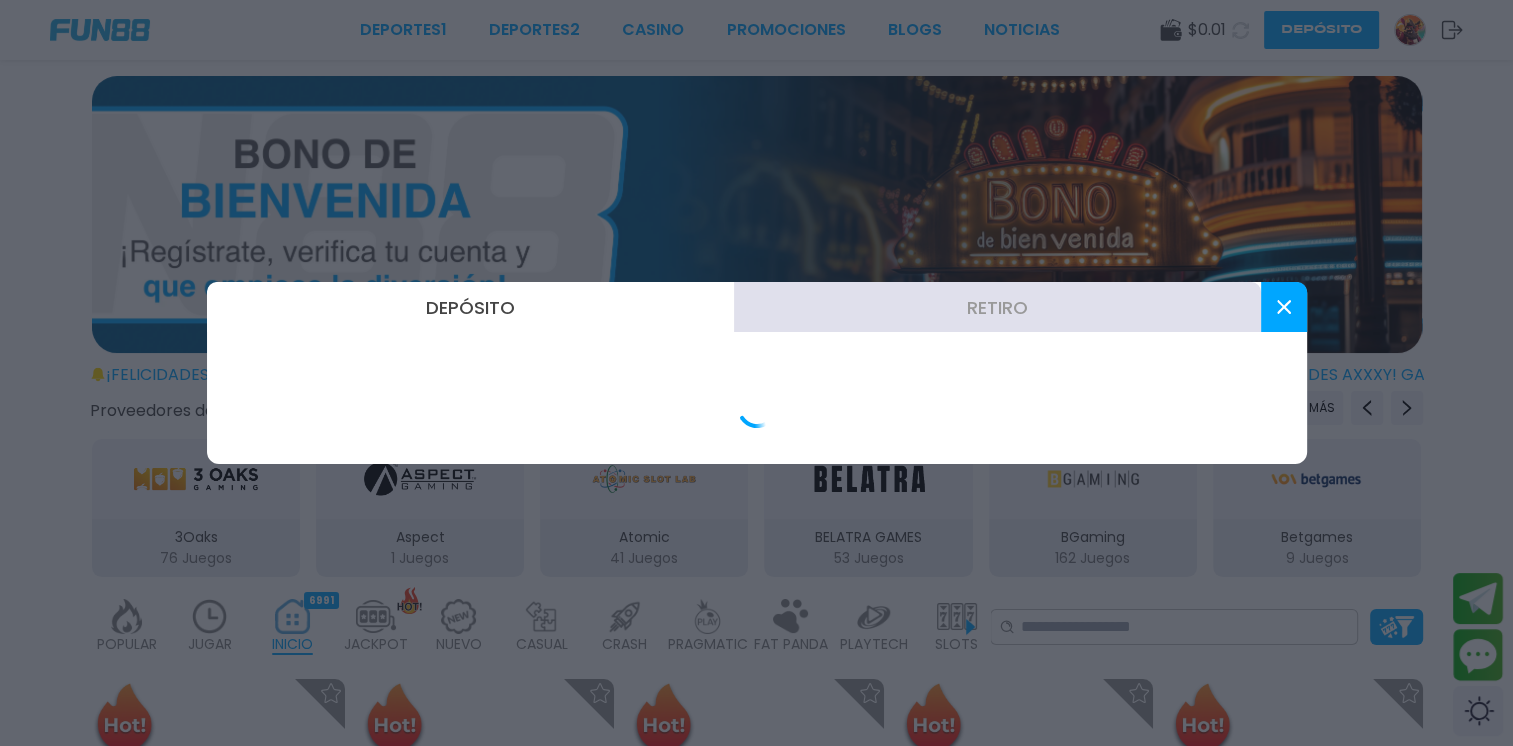 scroll, scrollTop: 0, scrollLeft: 0, axis: both 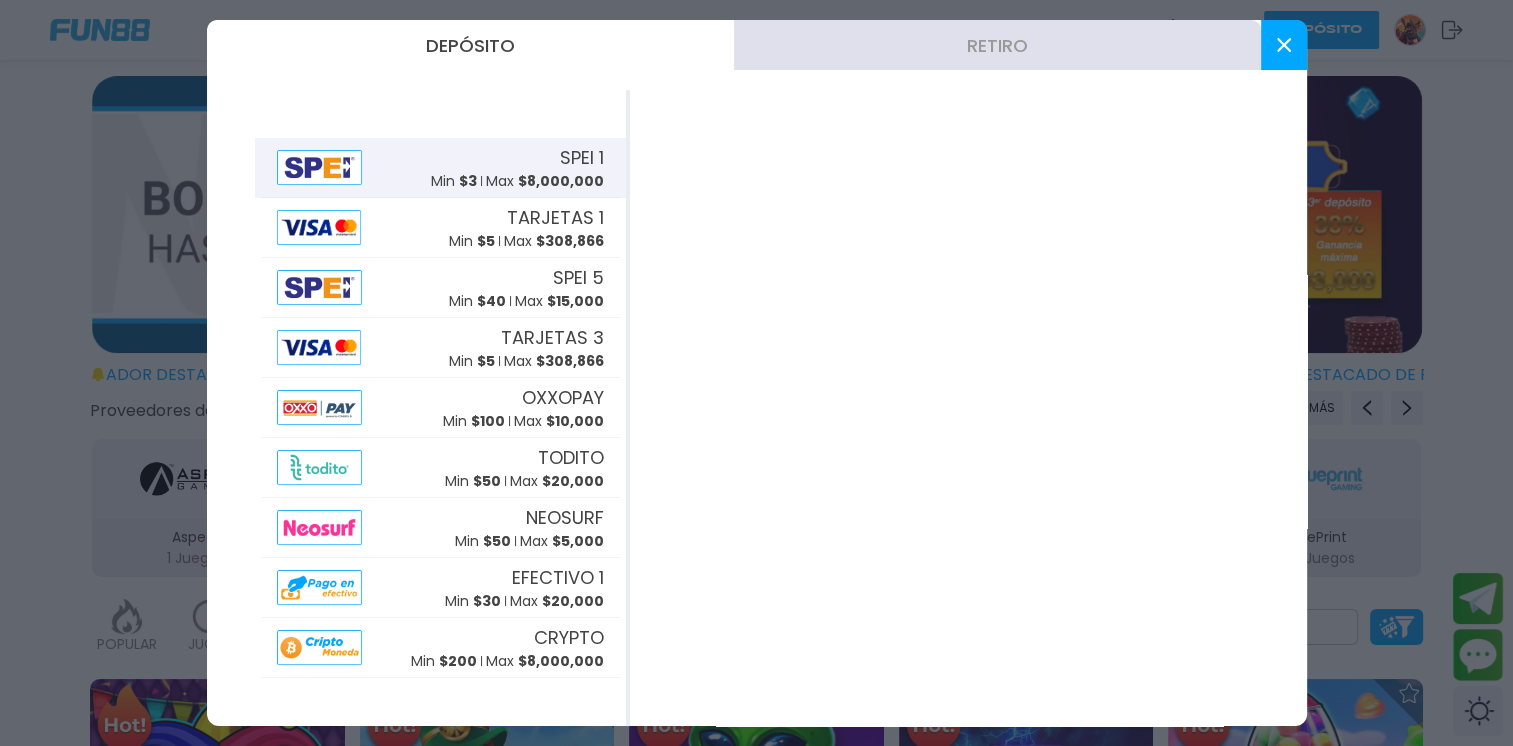 click on "$ 8,000,000" at bounding box center [561, 181] 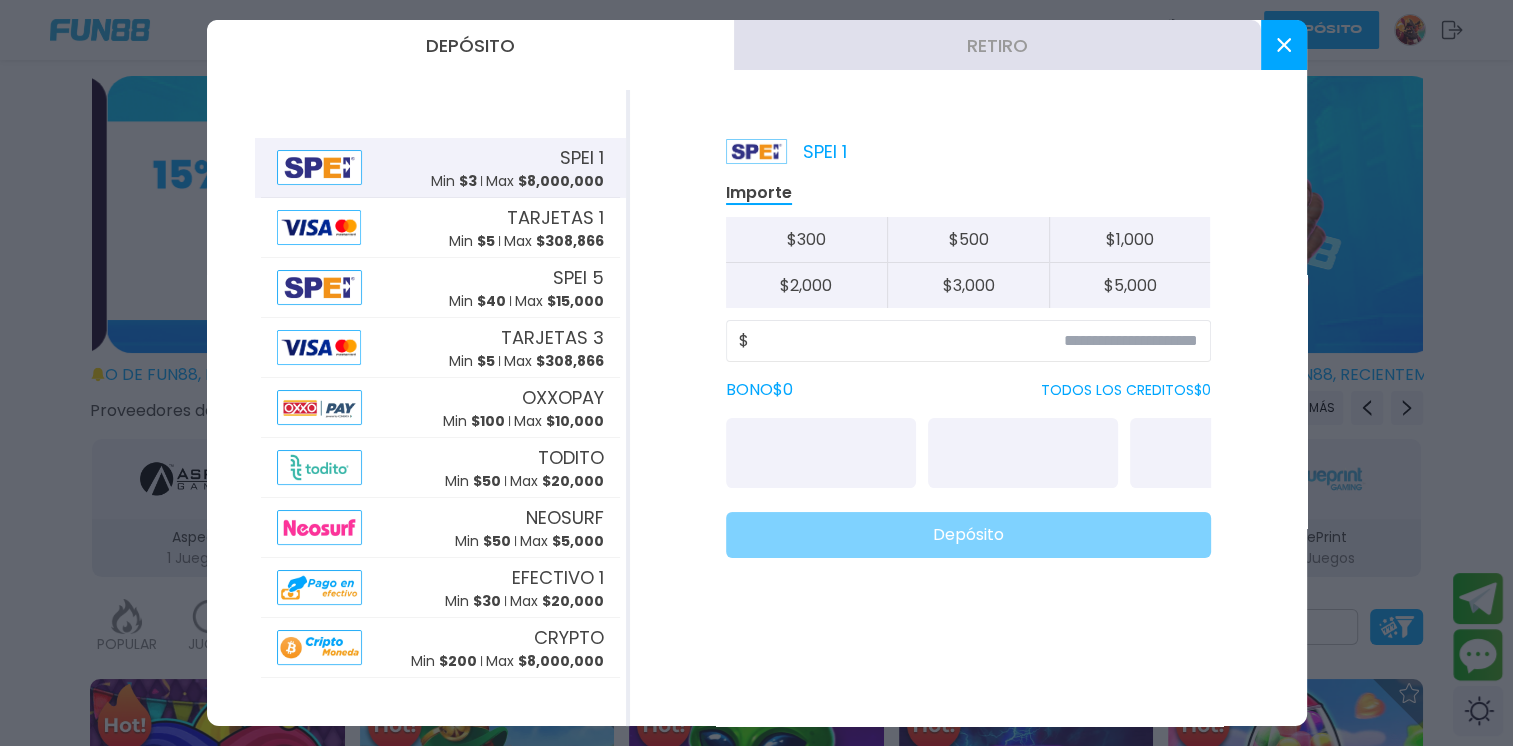 click on "$" 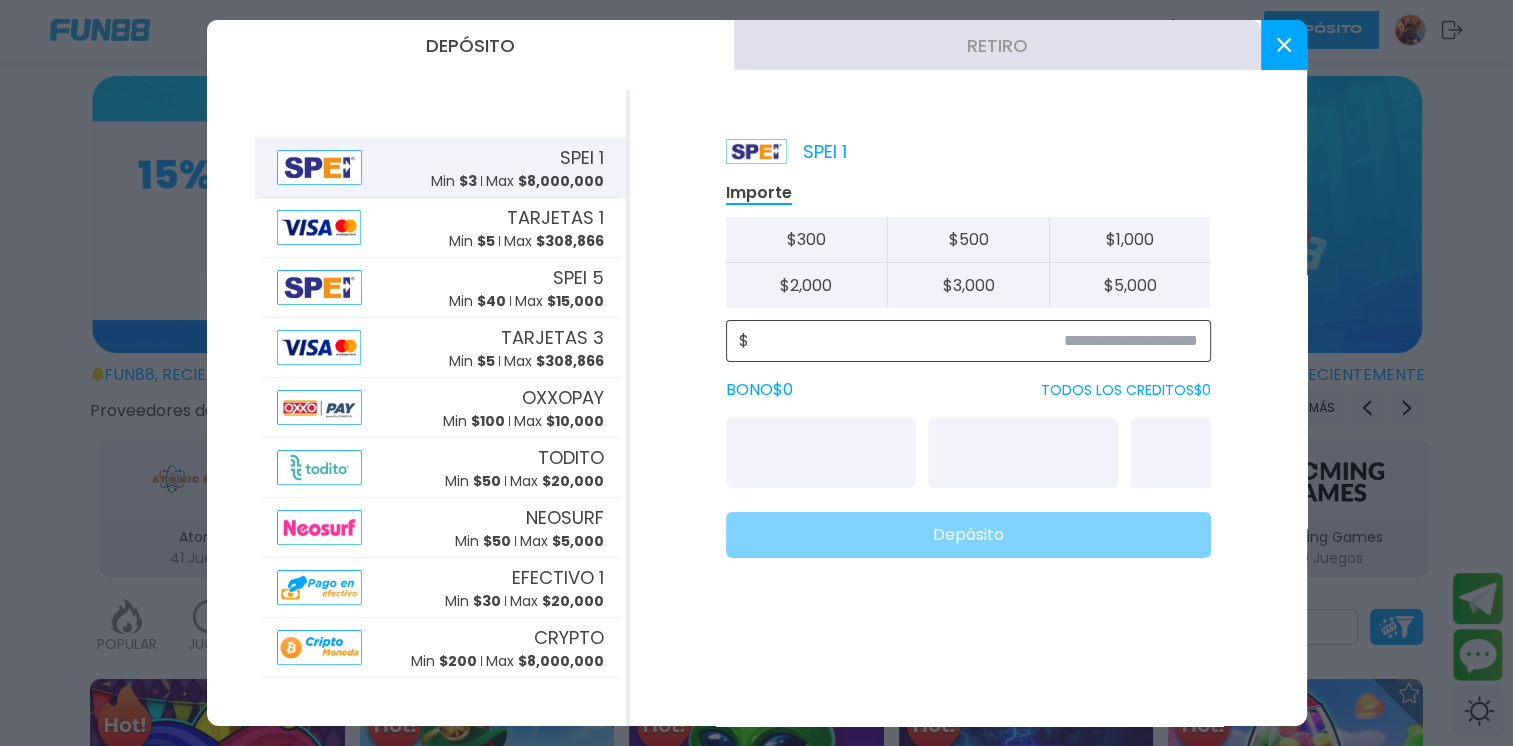 click at bounding box center (973, 341) 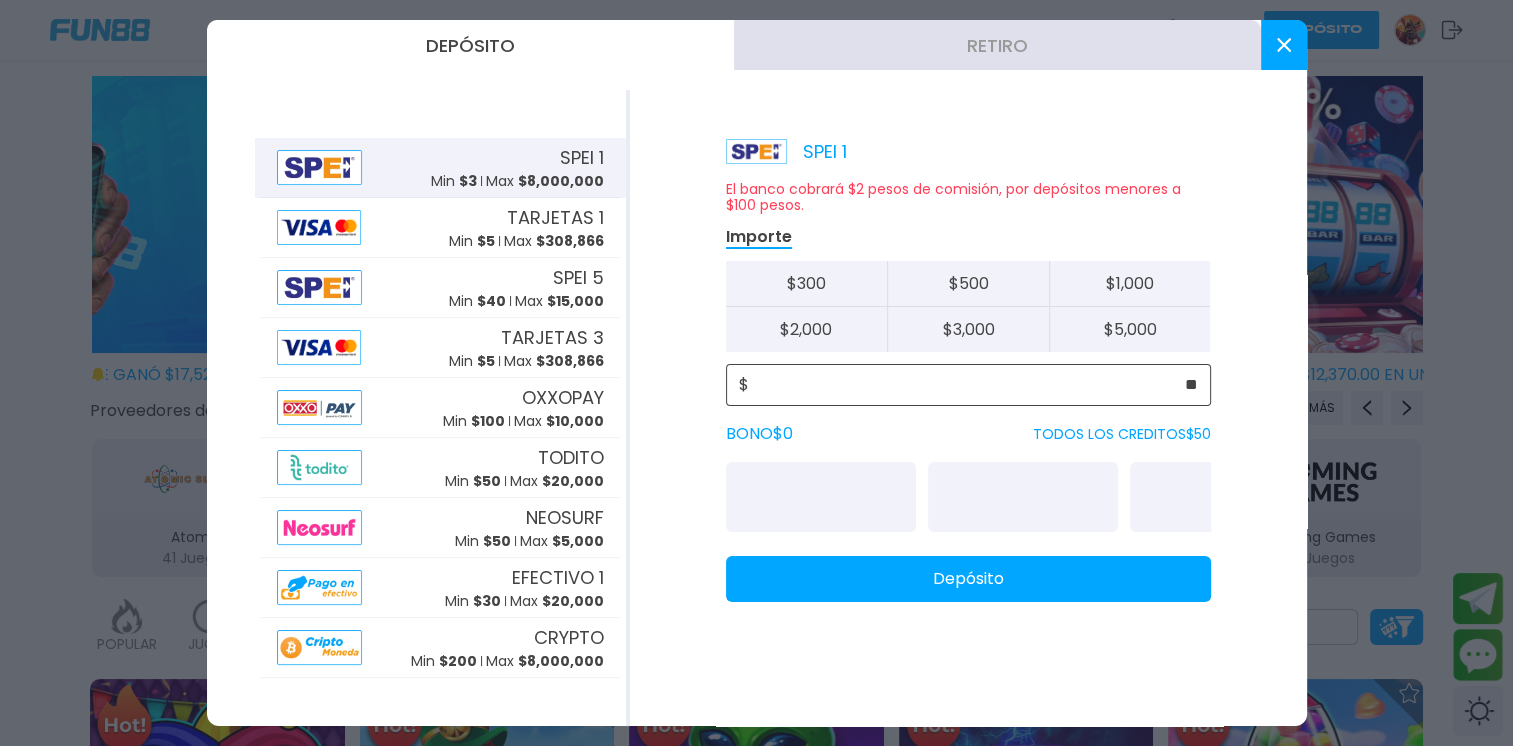 type on "**" 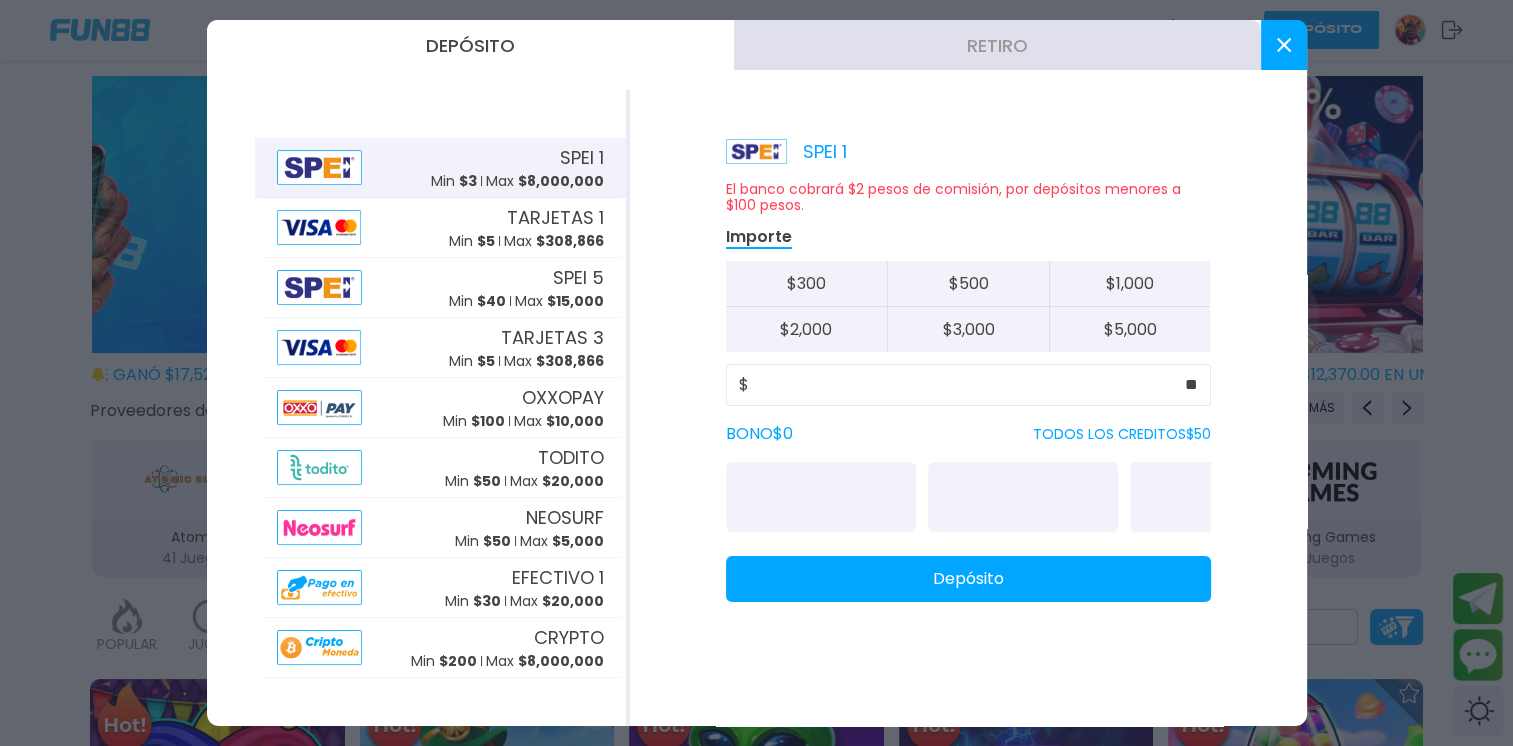 click on "El banco cobrará $2 pesos de comisión, por depósitos menores a $100 pesos. Importe $  300 $  500 $  1,000 $  2,000 $  3,000 $  5,000 $ ** BONO  $ 0 TODOS LOS CREDITOS  $ 50 Depósito" at bounding box center (968, 391) 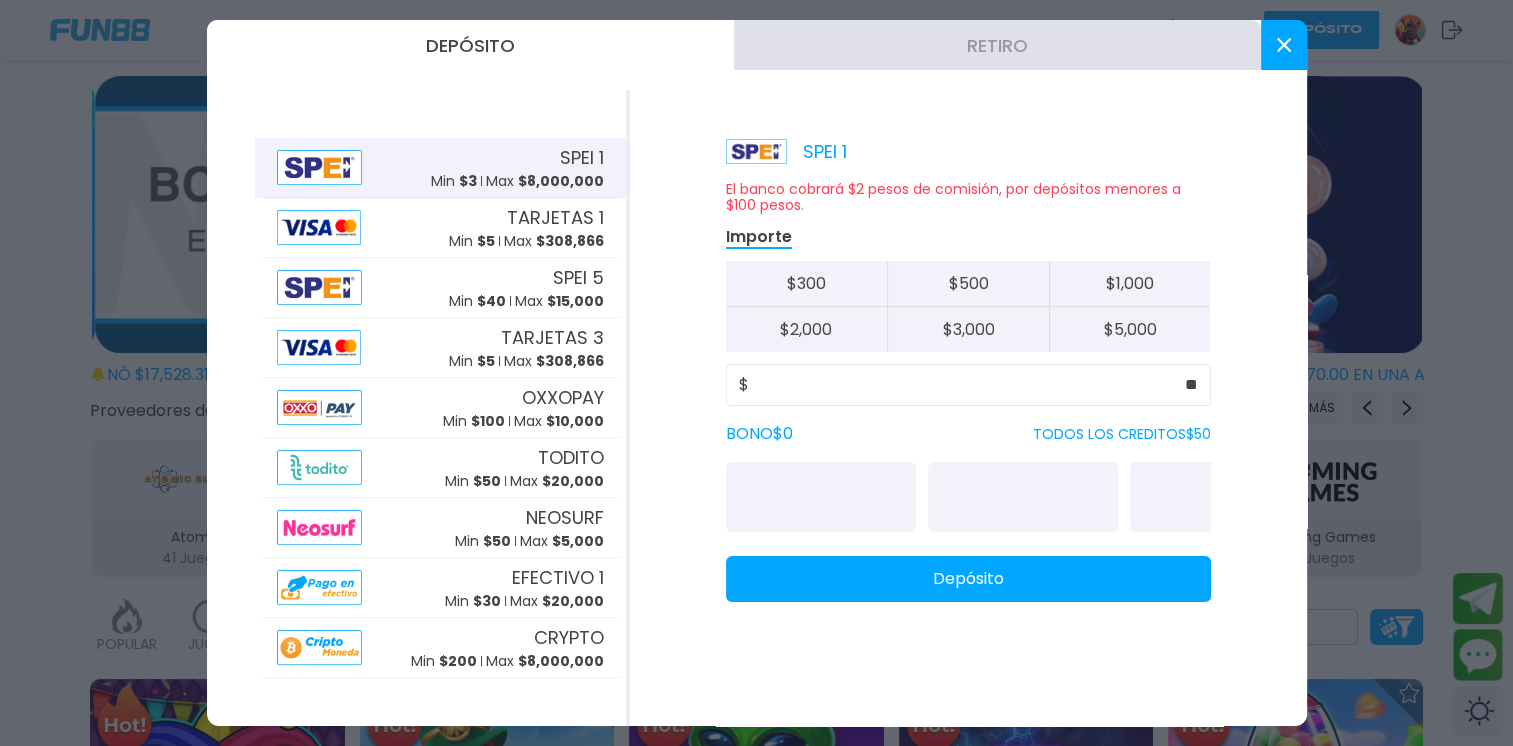 click on "Depósito" at bounding box center [968, 579] 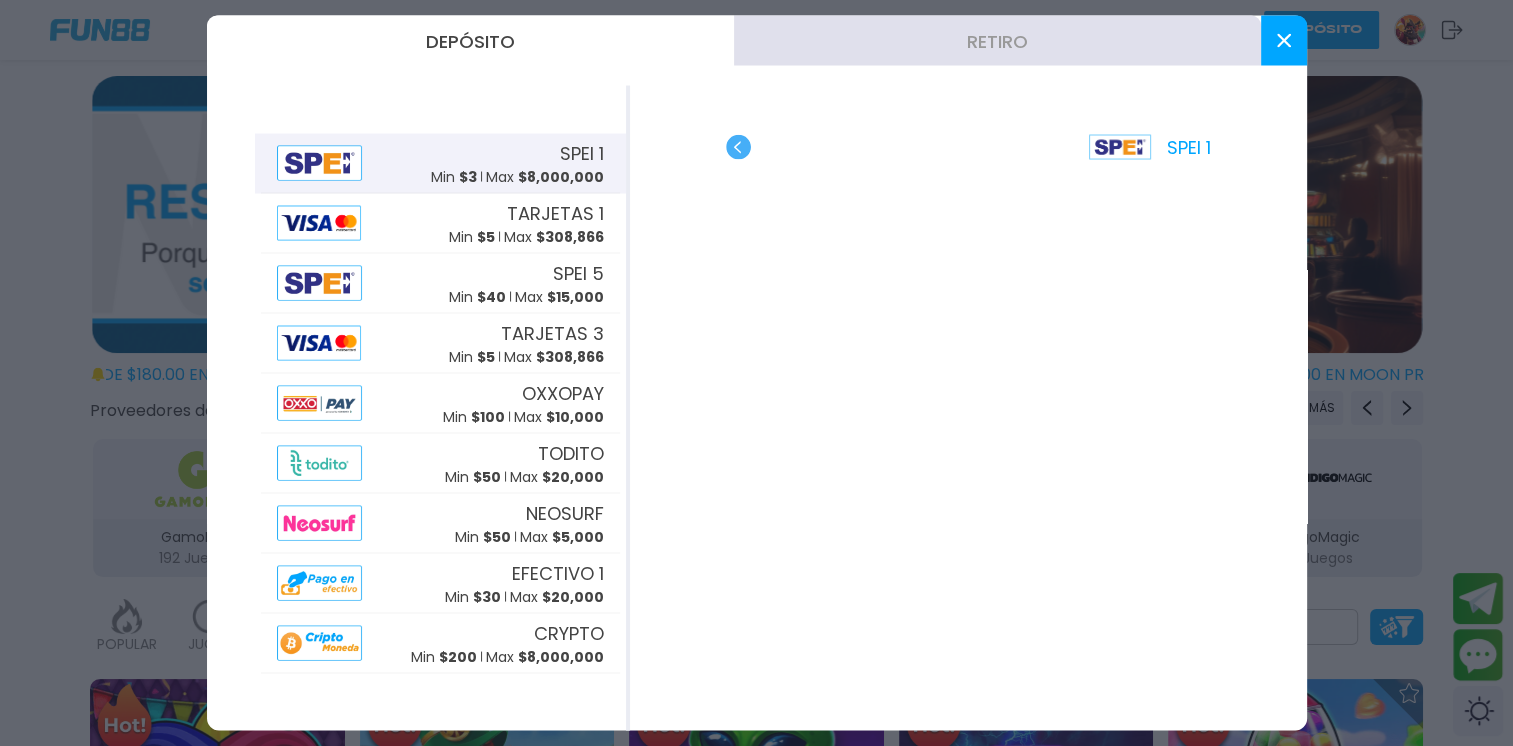click at bounding box center [1284, 41] 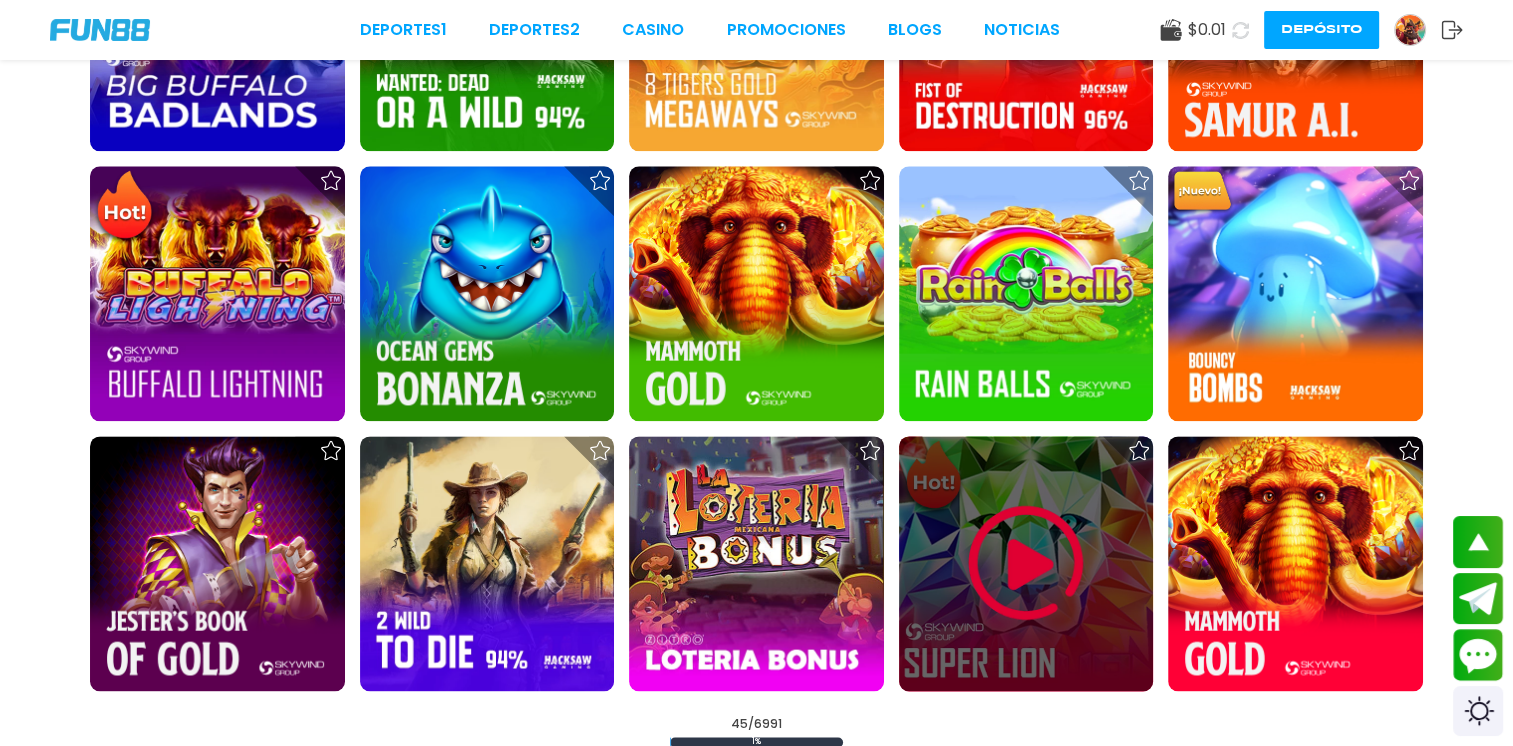 scroll, scrollTop: 2700, scrollLeft: 0, axis: vertical 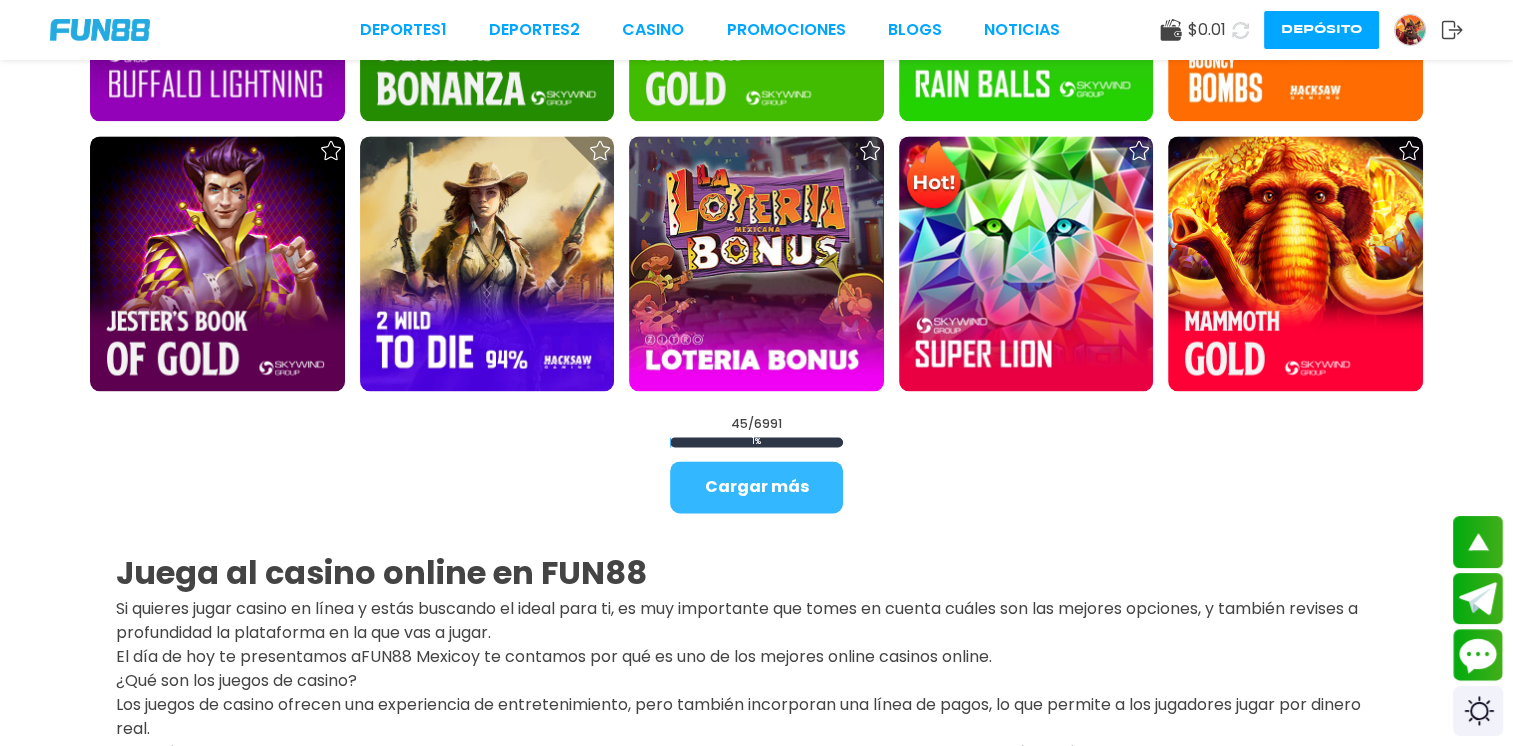click on "Cargar más" at bounding box center (756, 487) 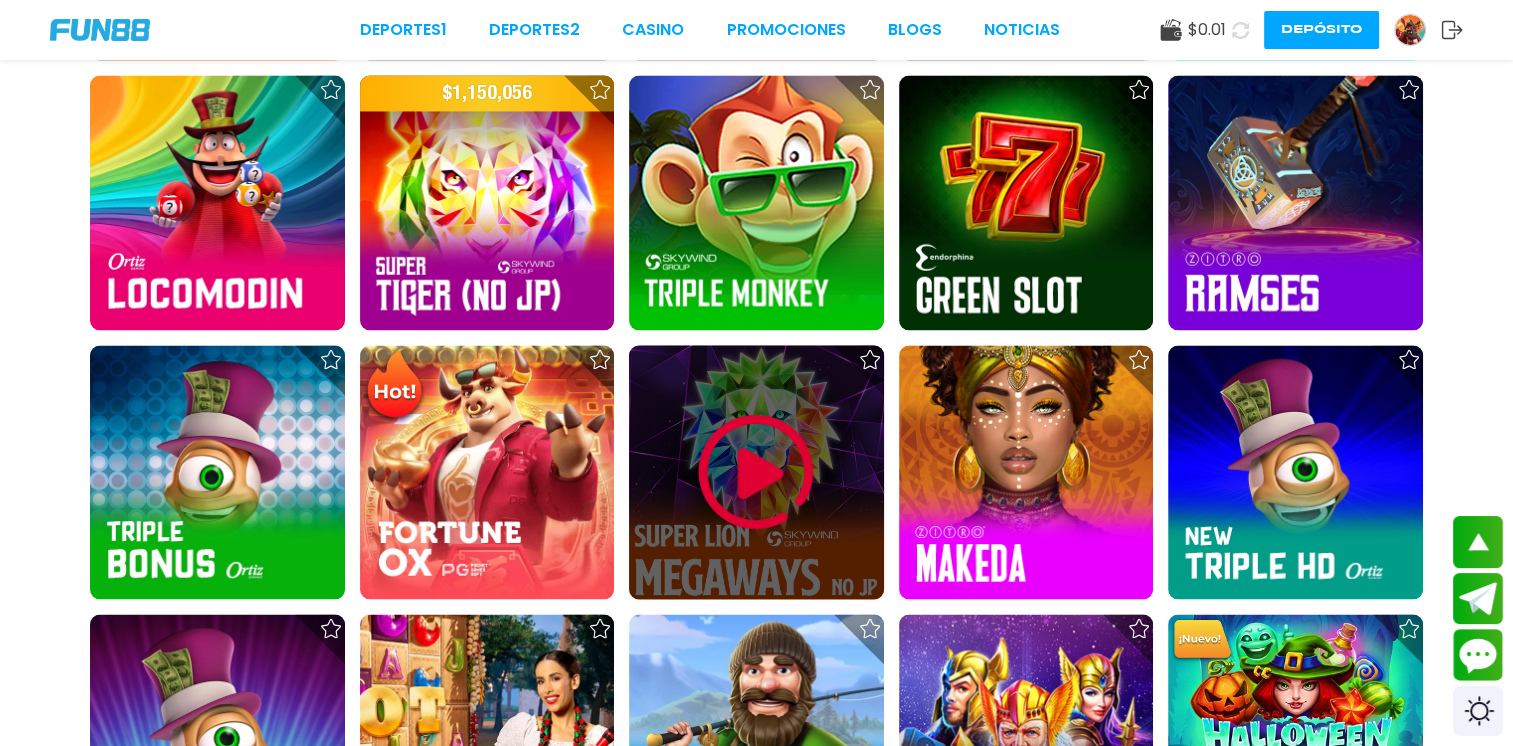 scroll, scrollTop: 3000, scrollLeft: 0, axis: vertical 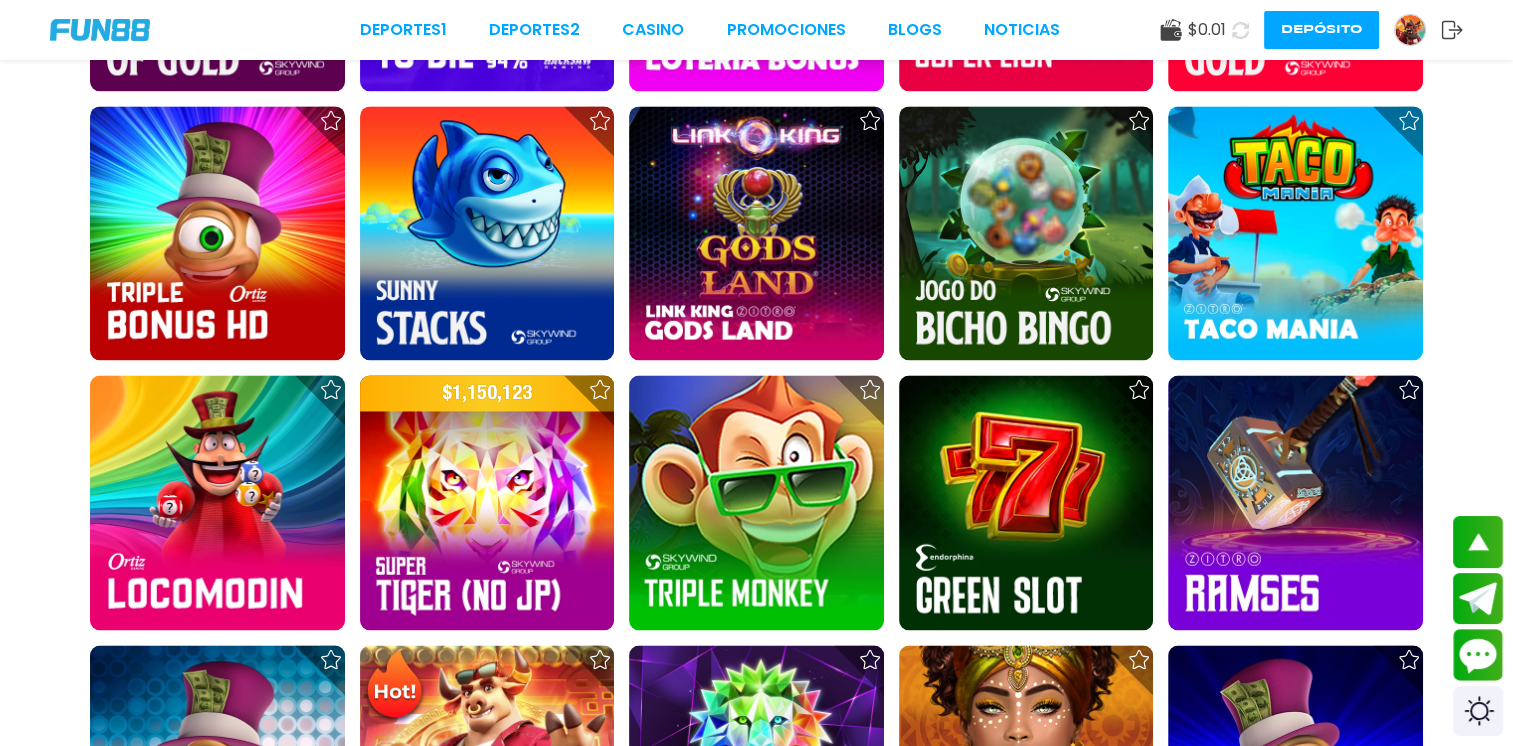 click at bounding box center (1240, 30) 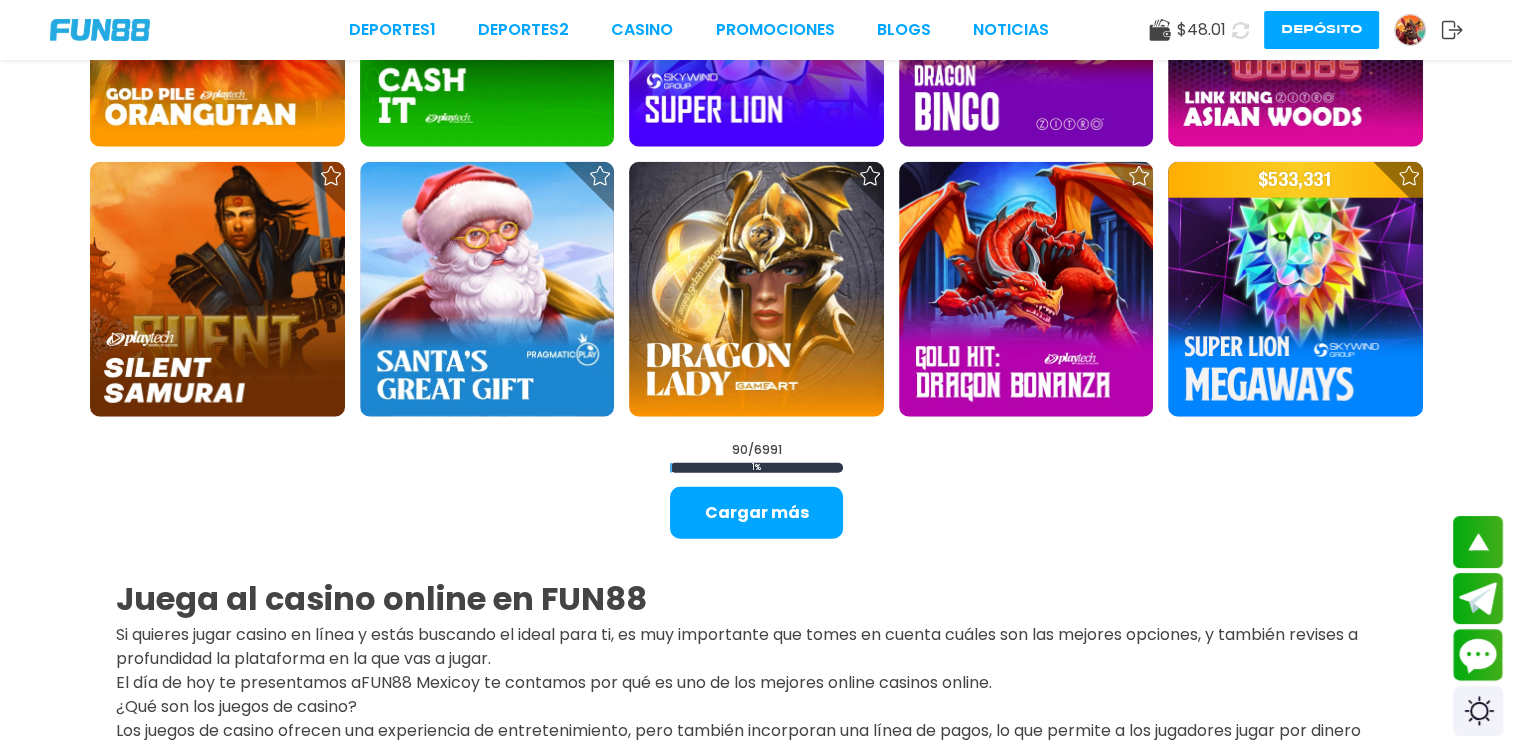 click on "Cargar más" at bounding box center (756, 513) 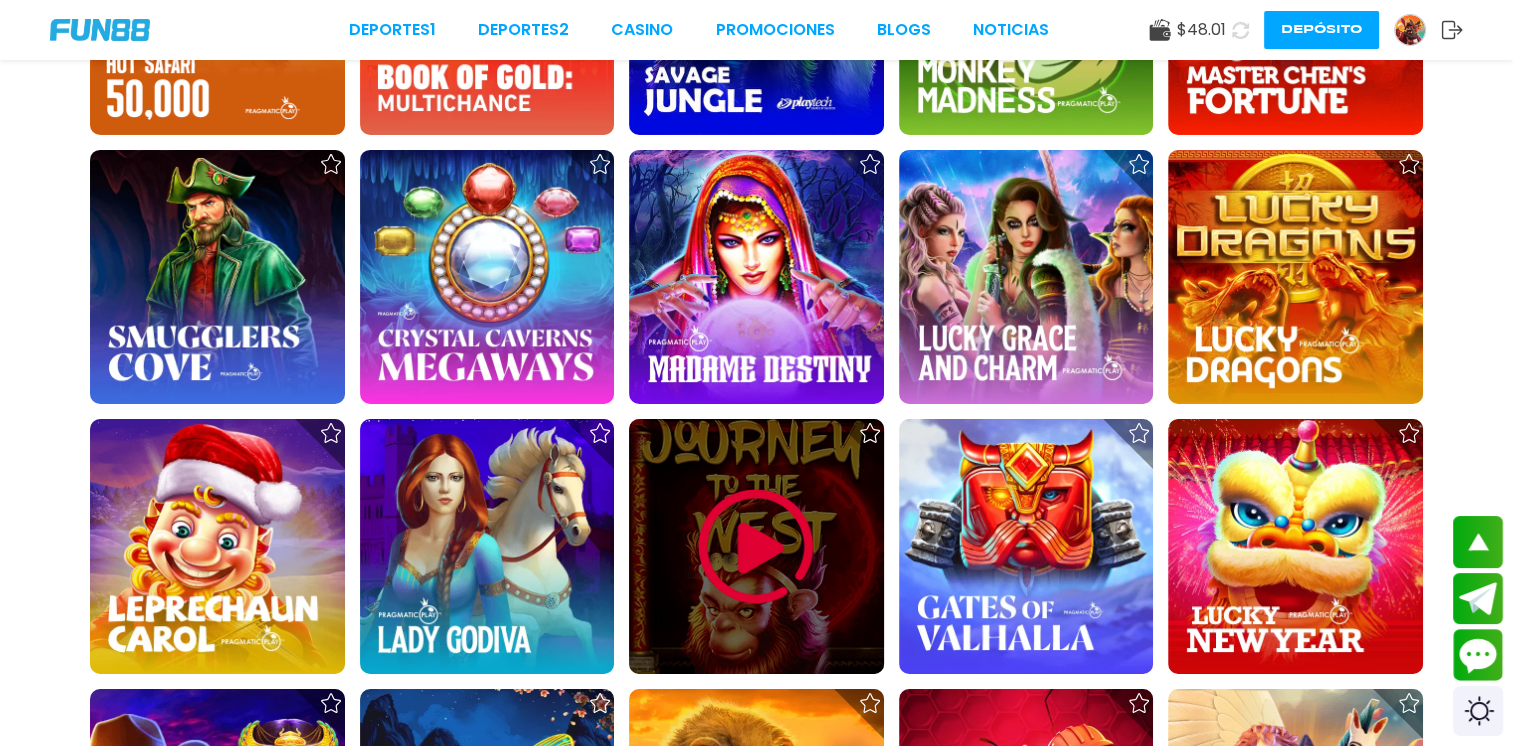 scroll, scrollTop: 7300, scrollLeft: 0, axis: vertical 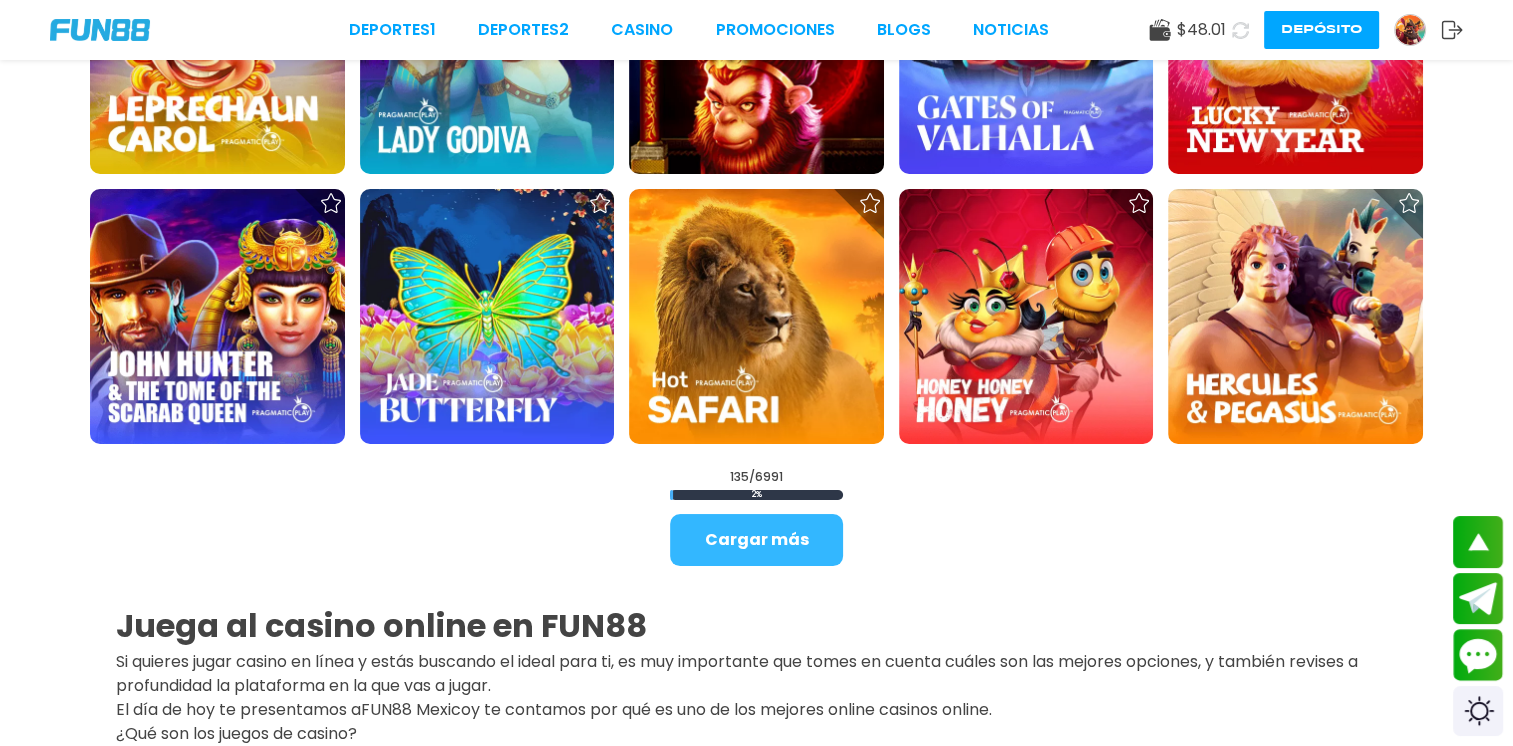 click on "Cargar más" at bounding box center [756, 540] 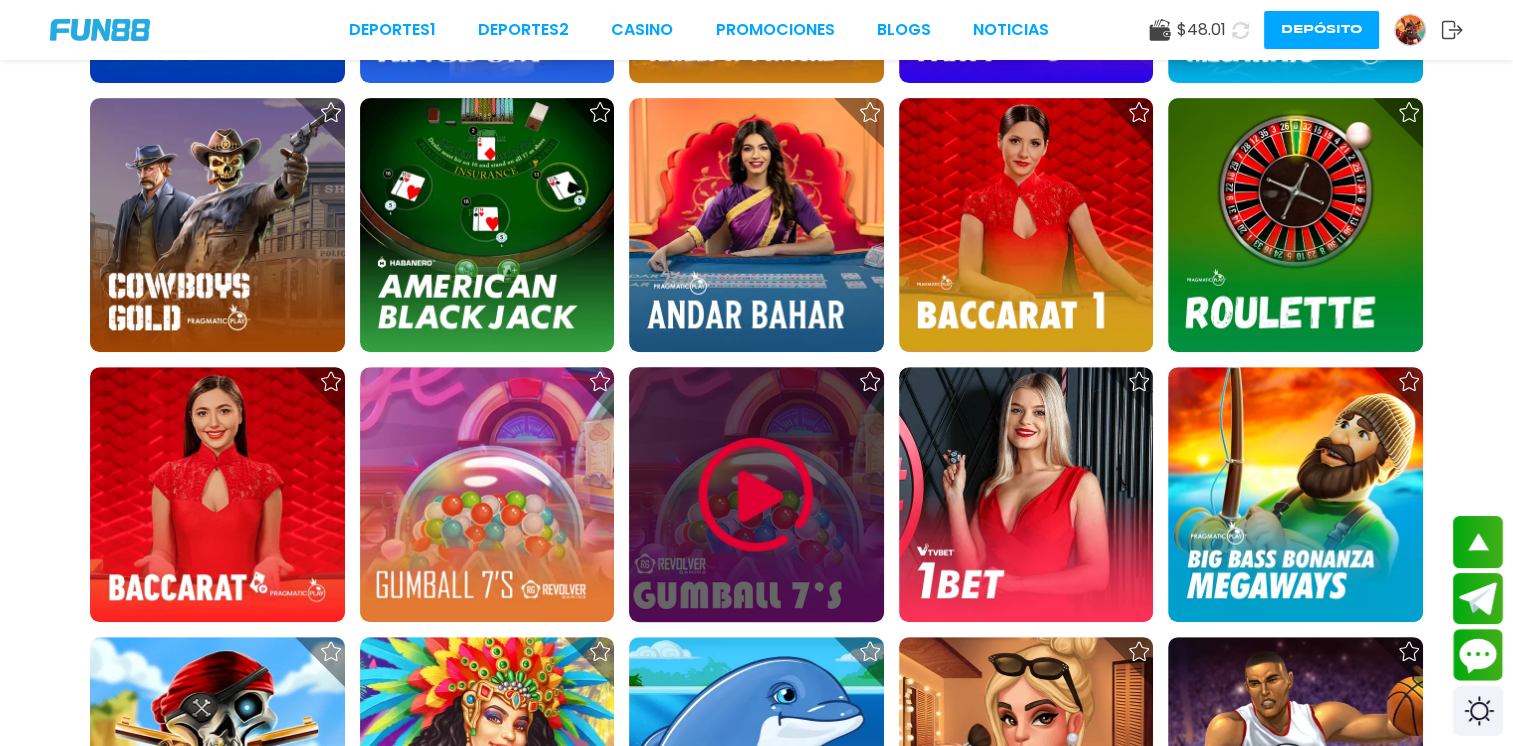 scroll, scrollTop: 8600, scrollLeft: 0, axis: vertical 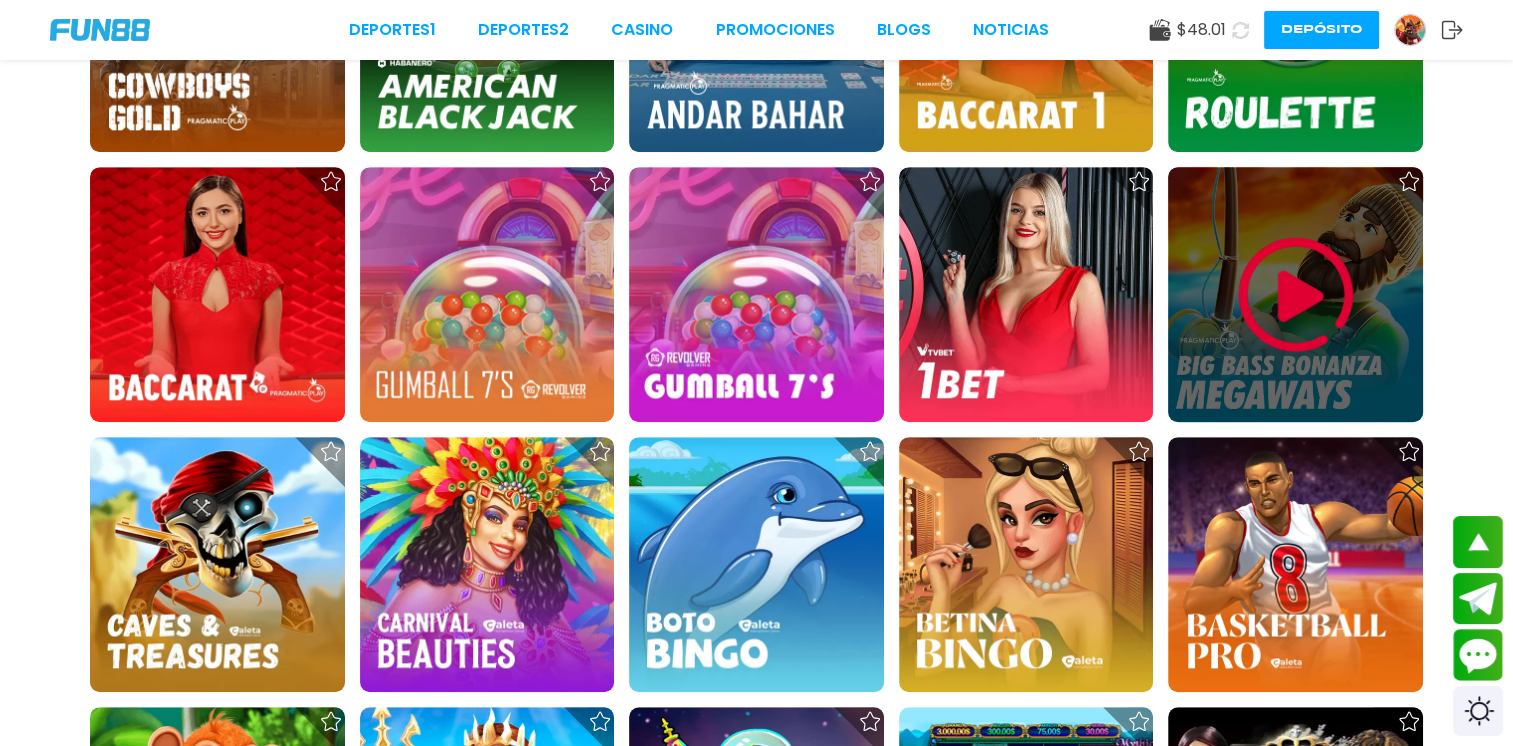 click at bounding box center [1296, 295] 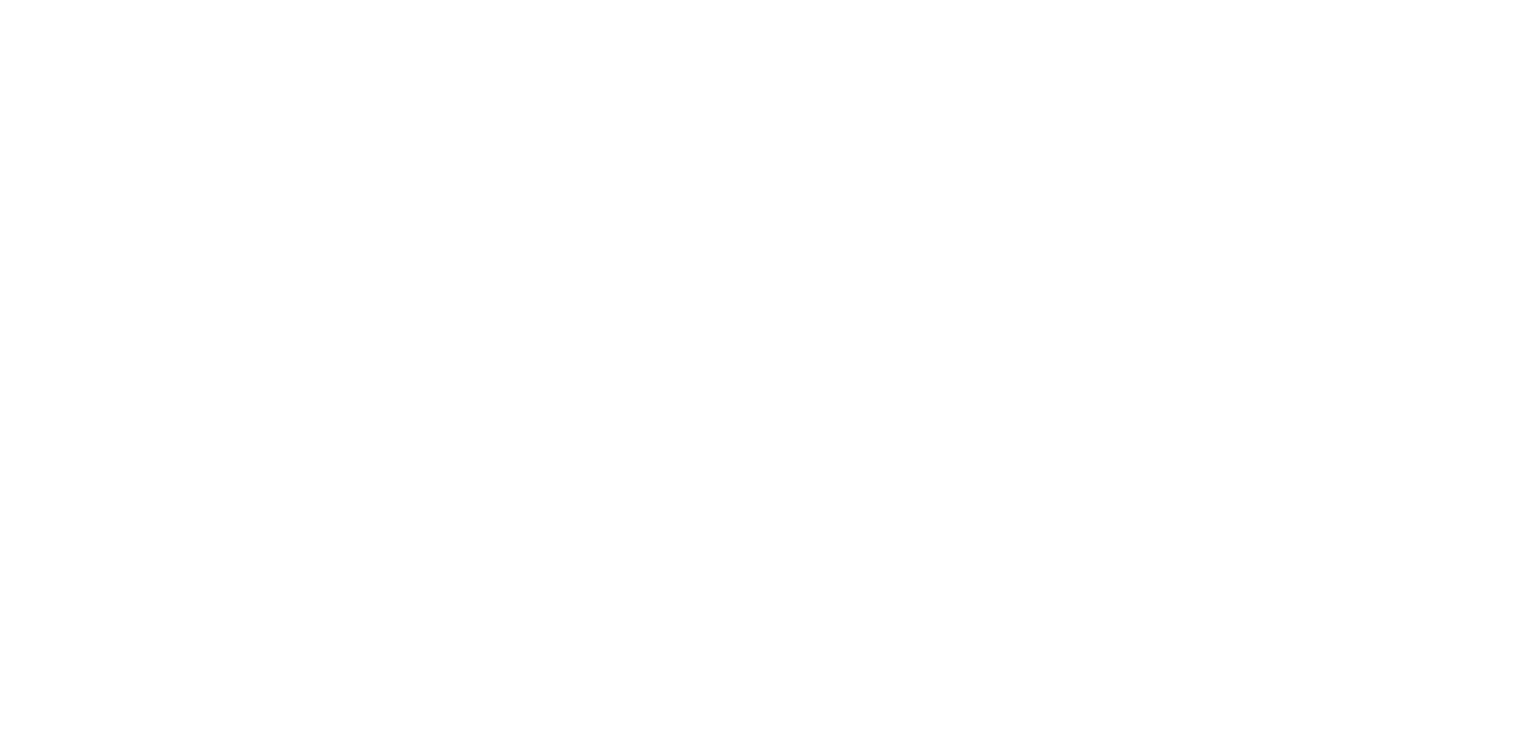 scroll, scrollTop: 0, scrollLeft: 0, axis: both 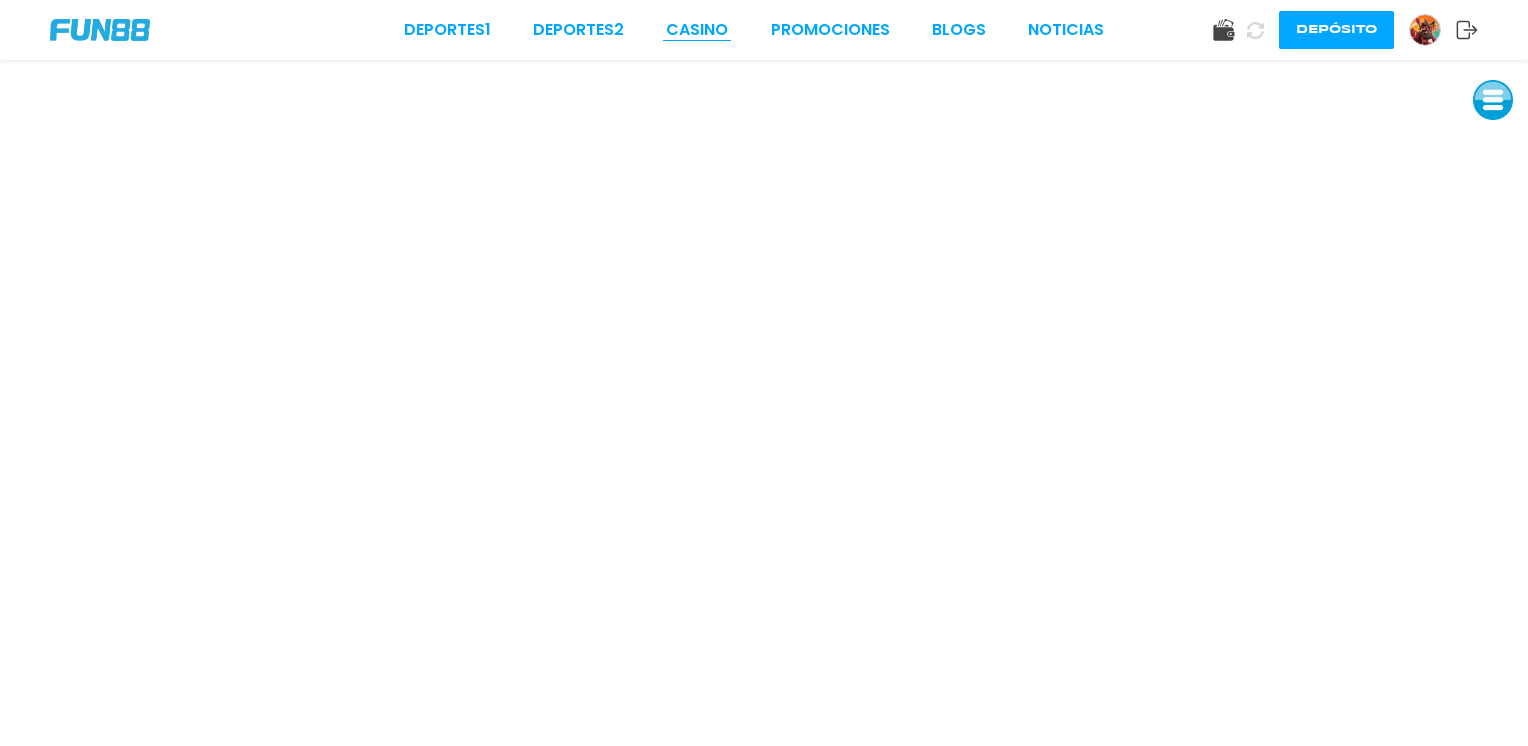 click on "CASINO" at bounding box center [697, 30] 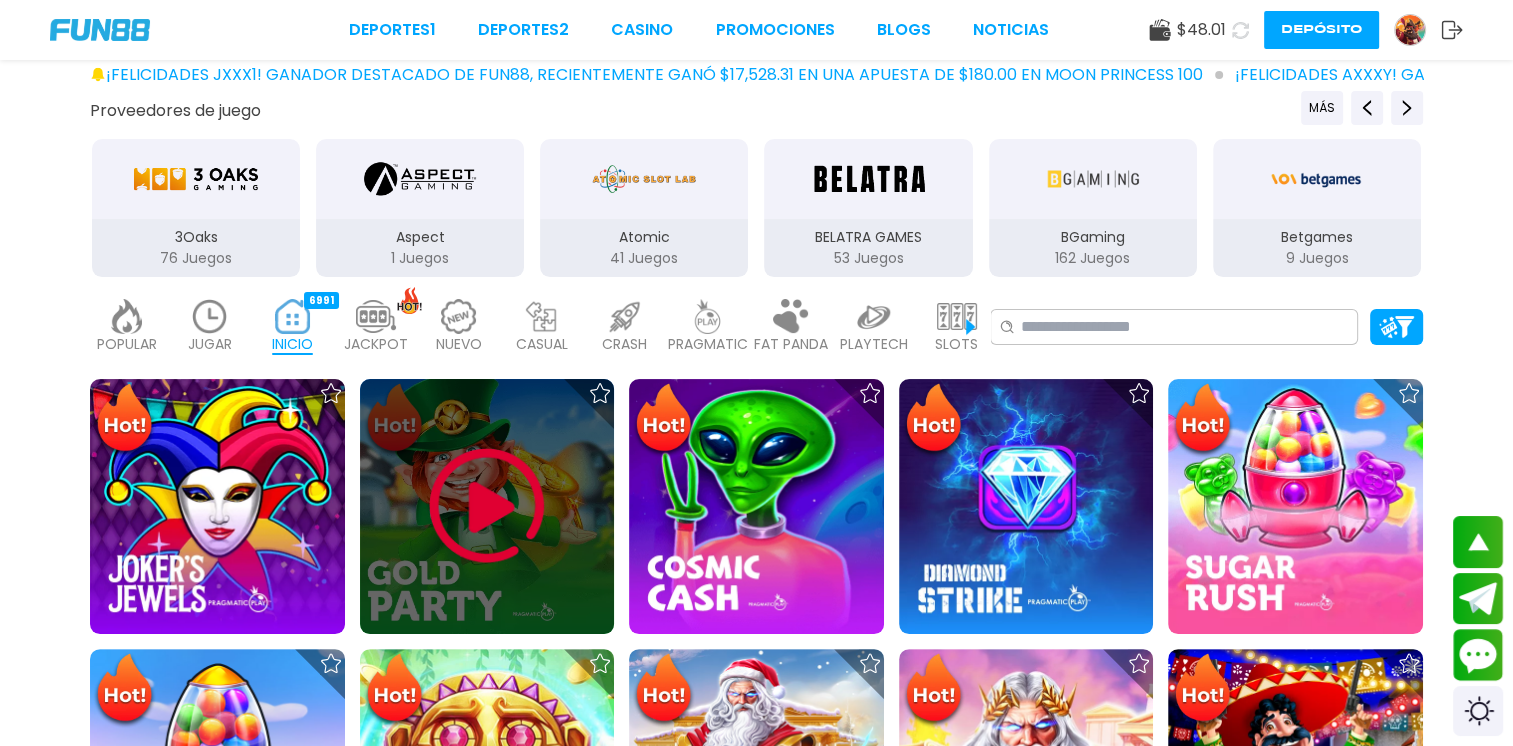 scroll, scrollTop: 500, scrollLeft: 0, axis: vertical 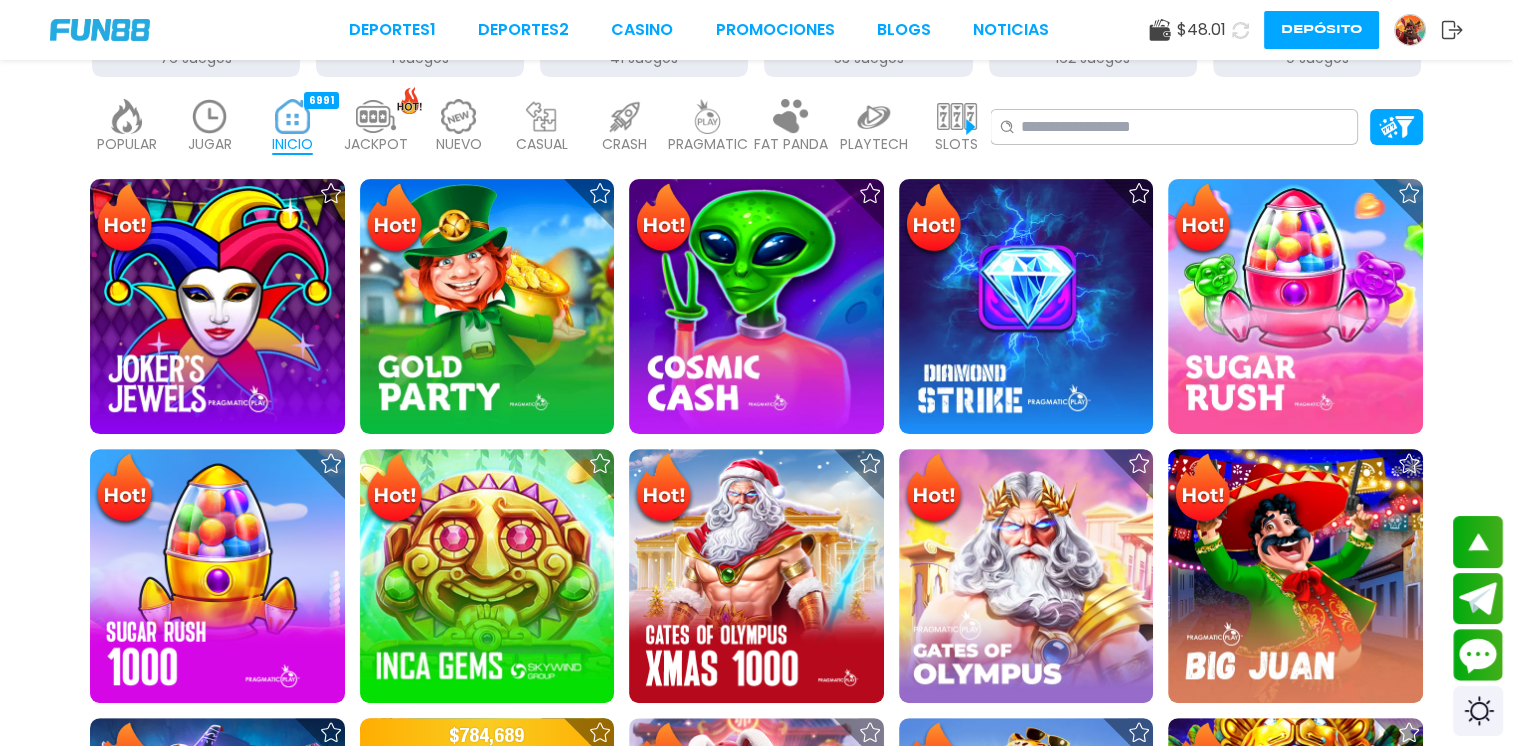click at bounding box center (376, 116) 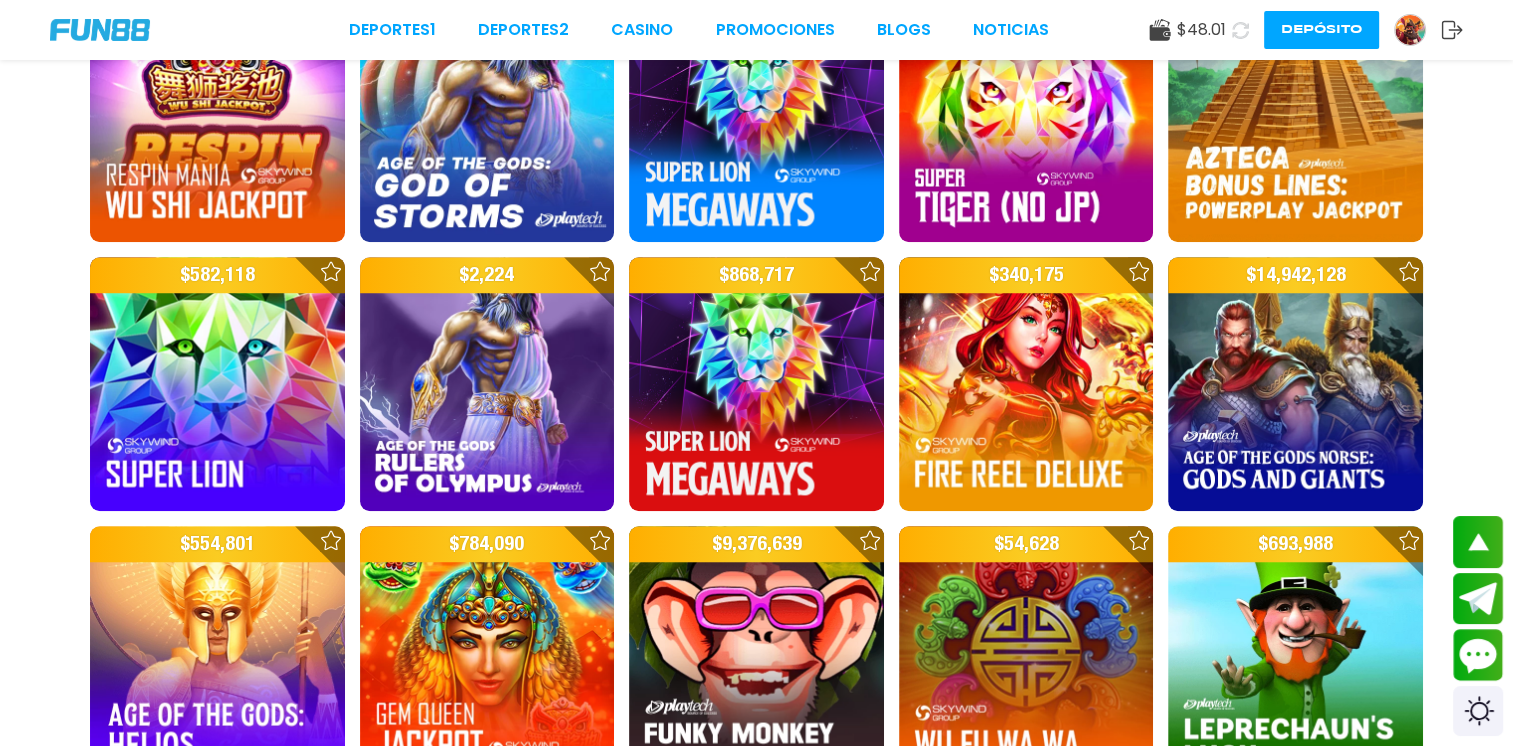 scroll, scrollTop: 1700, scrollLeft: 0, axis: vertical 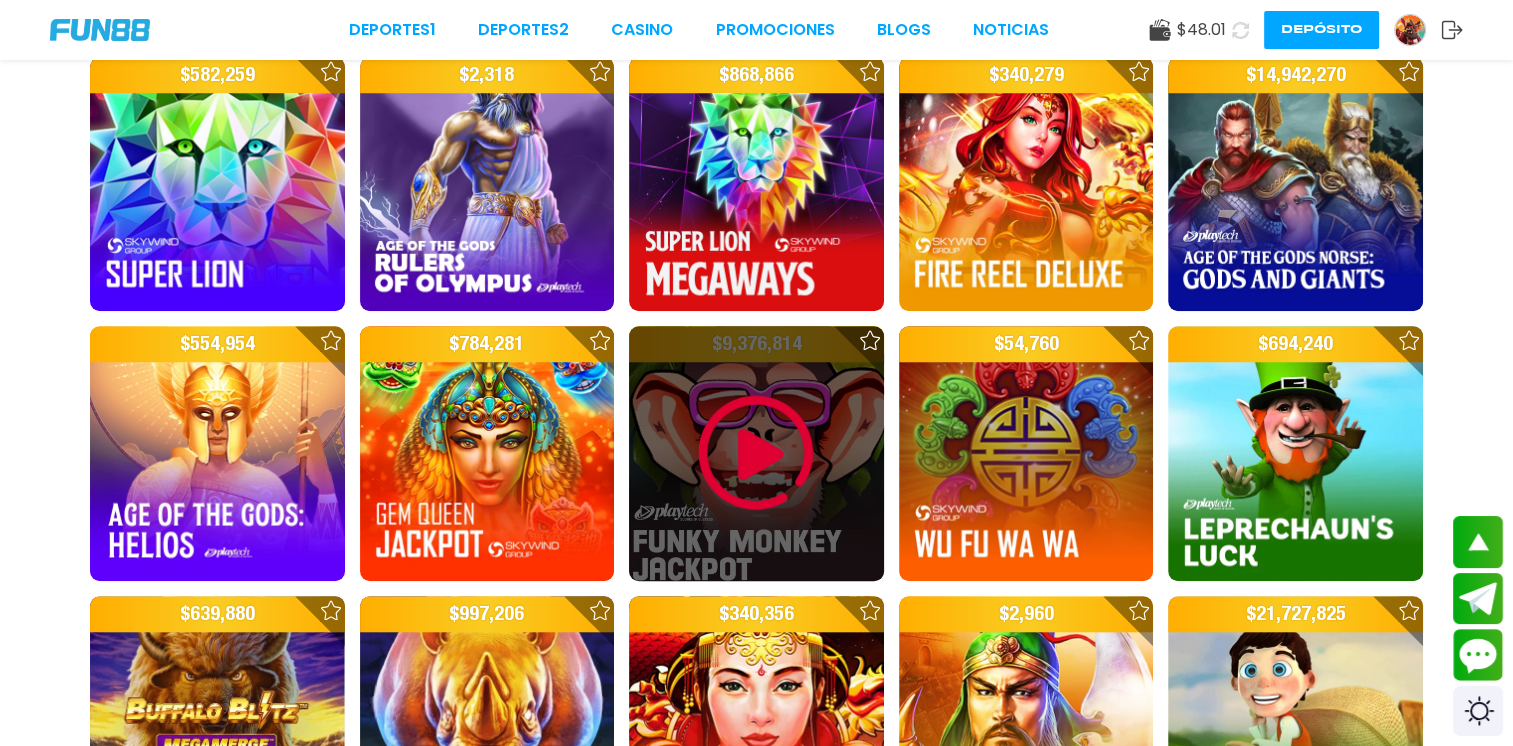 click at bounding box center (756, 453) 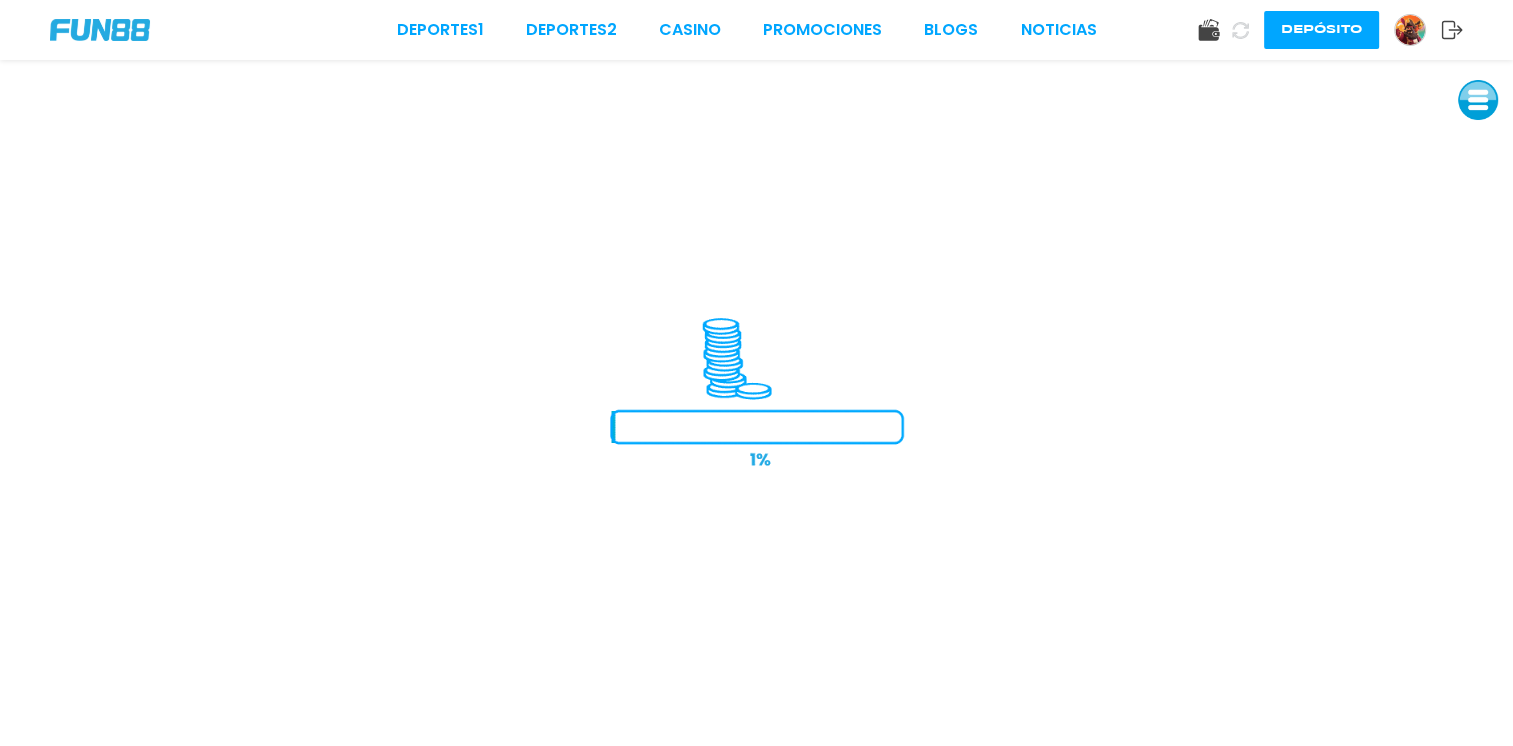 scroll, scrollTop: 0, scrollLeft: 0, axis: both 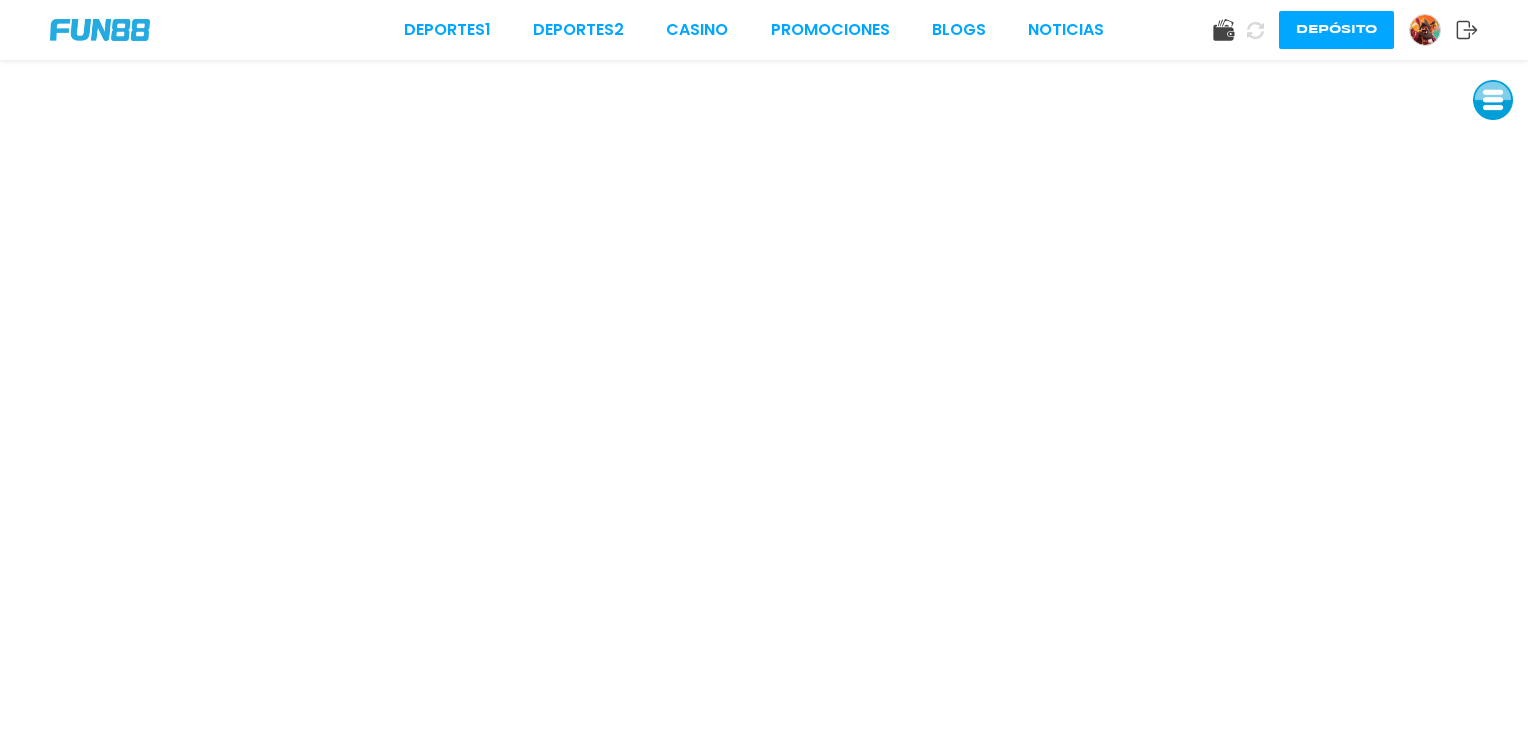 click on "Deportes  1 Deportes  2 CASINO Promociones BLOGS NOTICIAS" at bounding box center [754, 30] 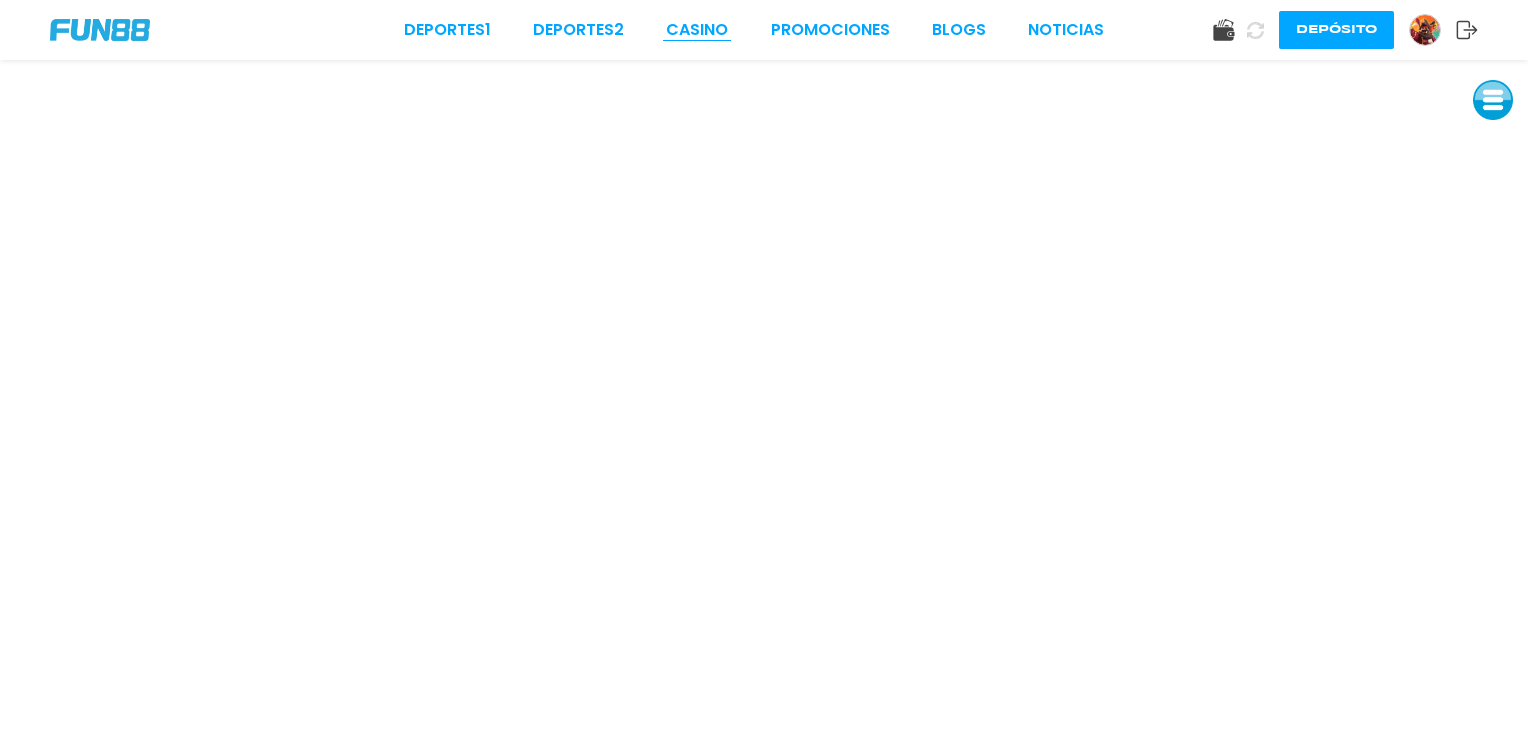 click on "CASINO" at bounding box center [697, 30] 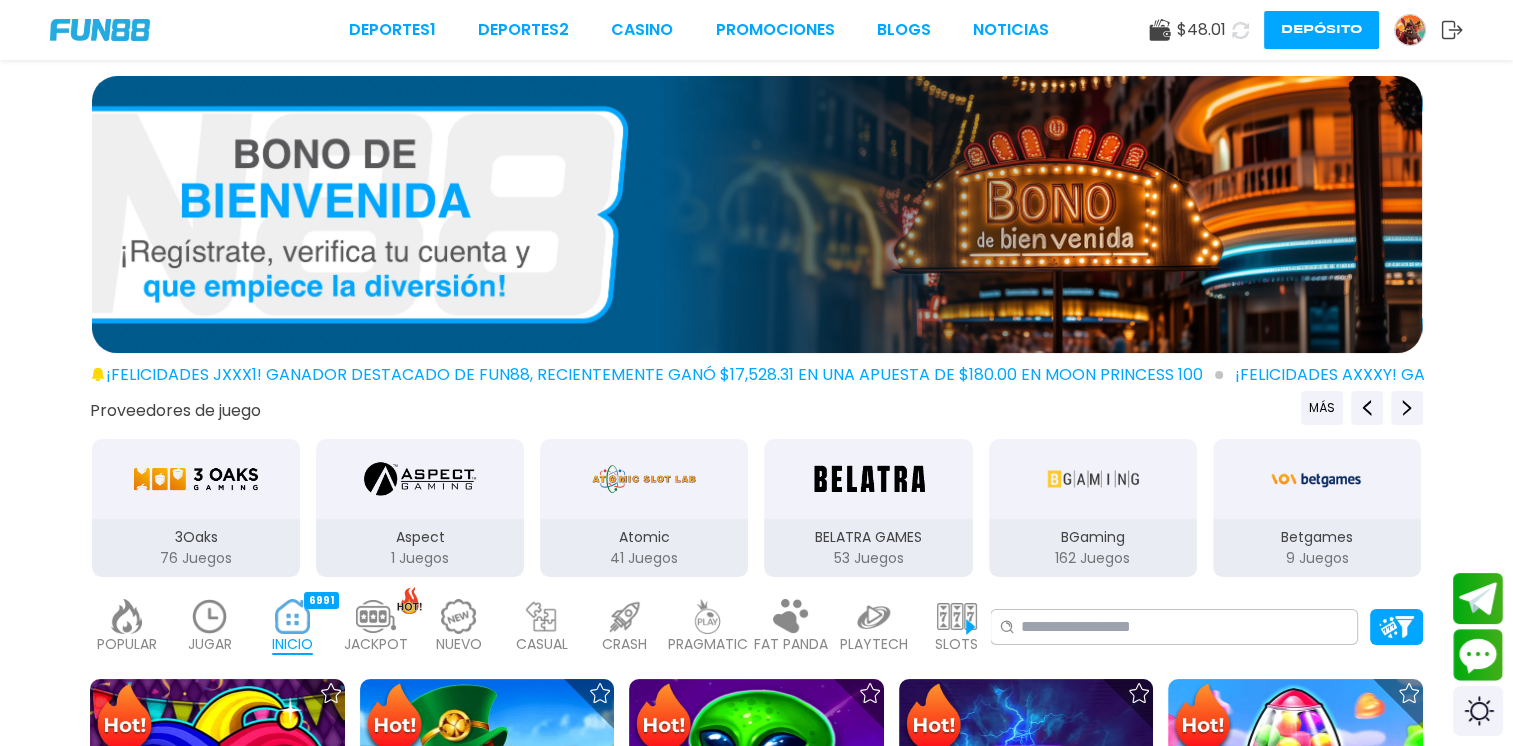 scroll, scrollTop: 200, scrollLeft: 0, axis: vertical 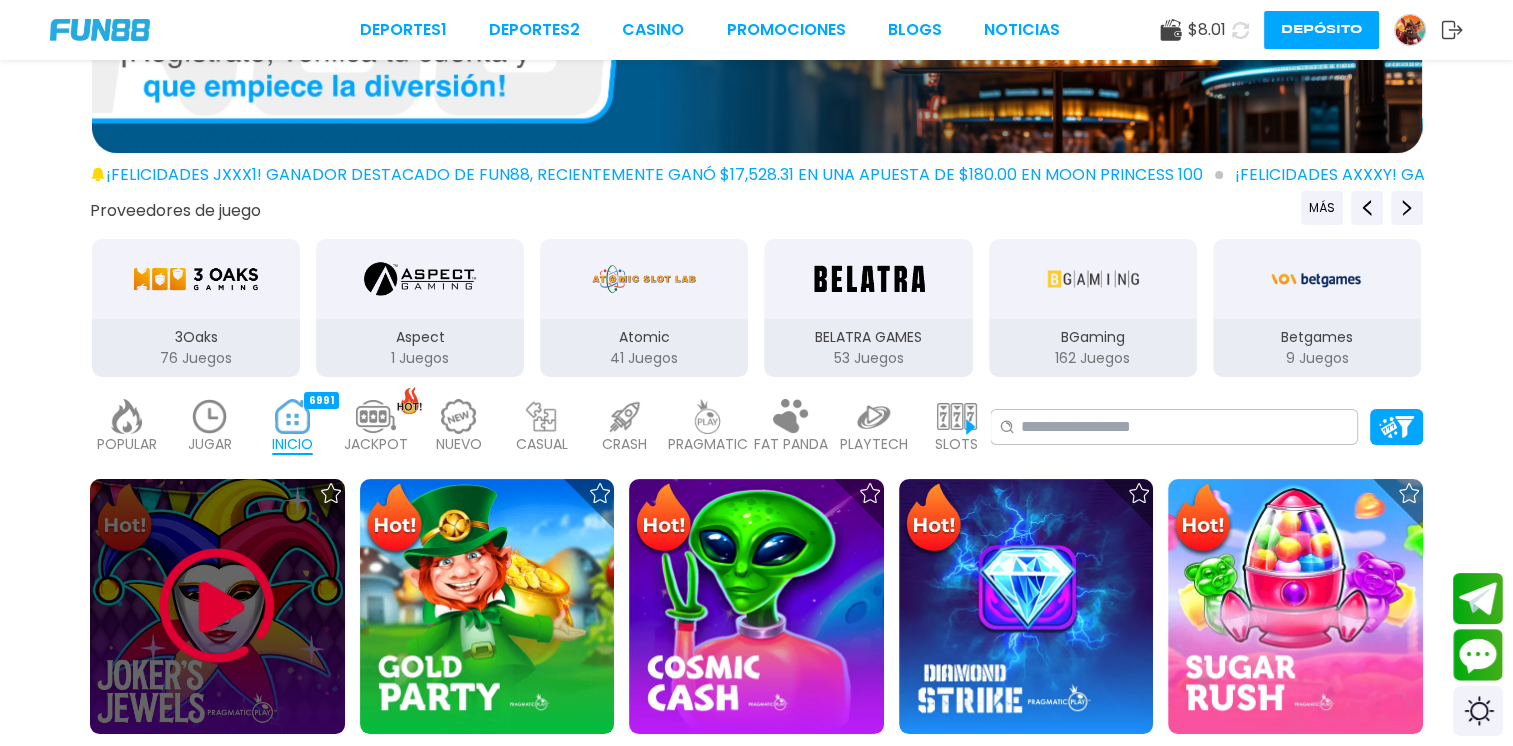 click at bounding box center (217, 606) 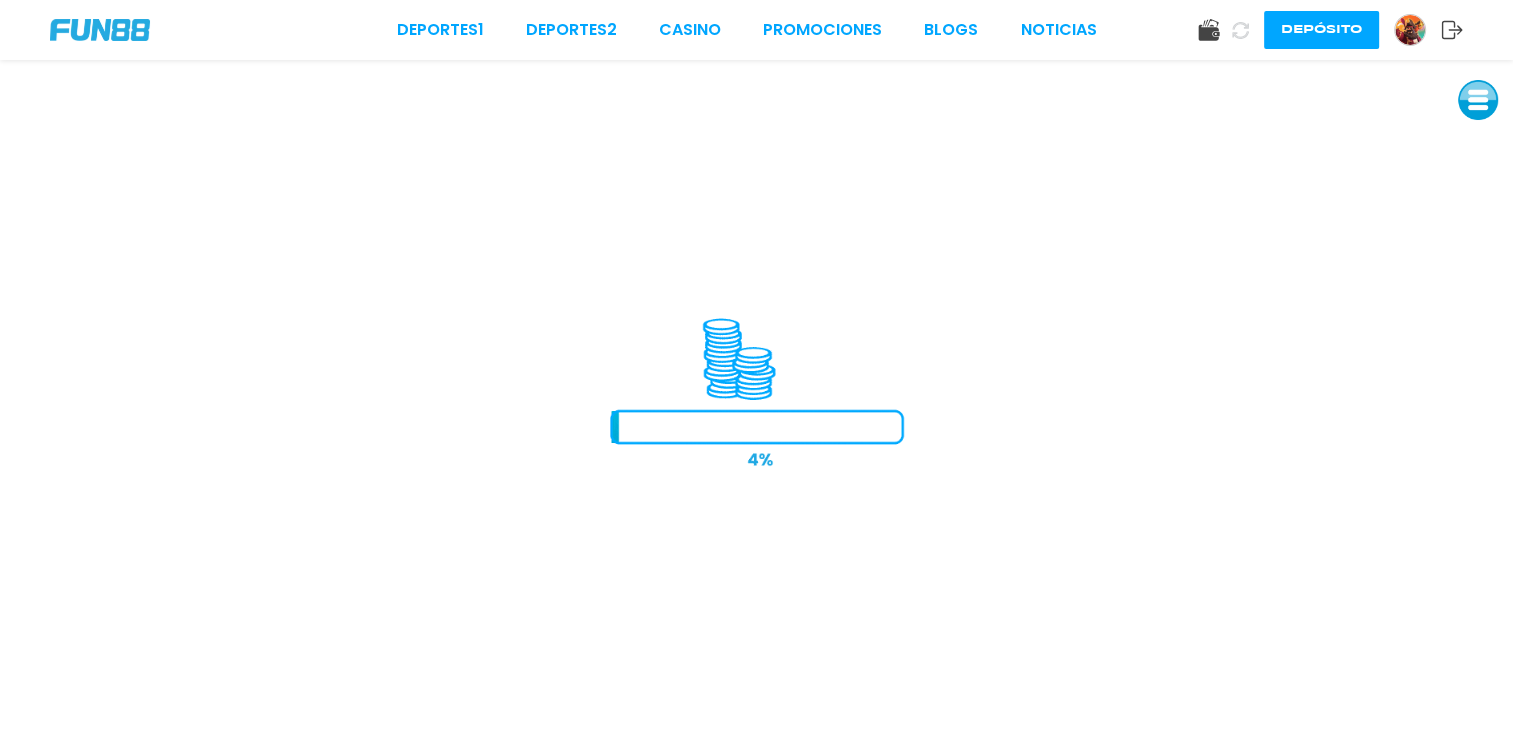 scroll, scrollTop: 0, scrollLeft: 0, axis: both 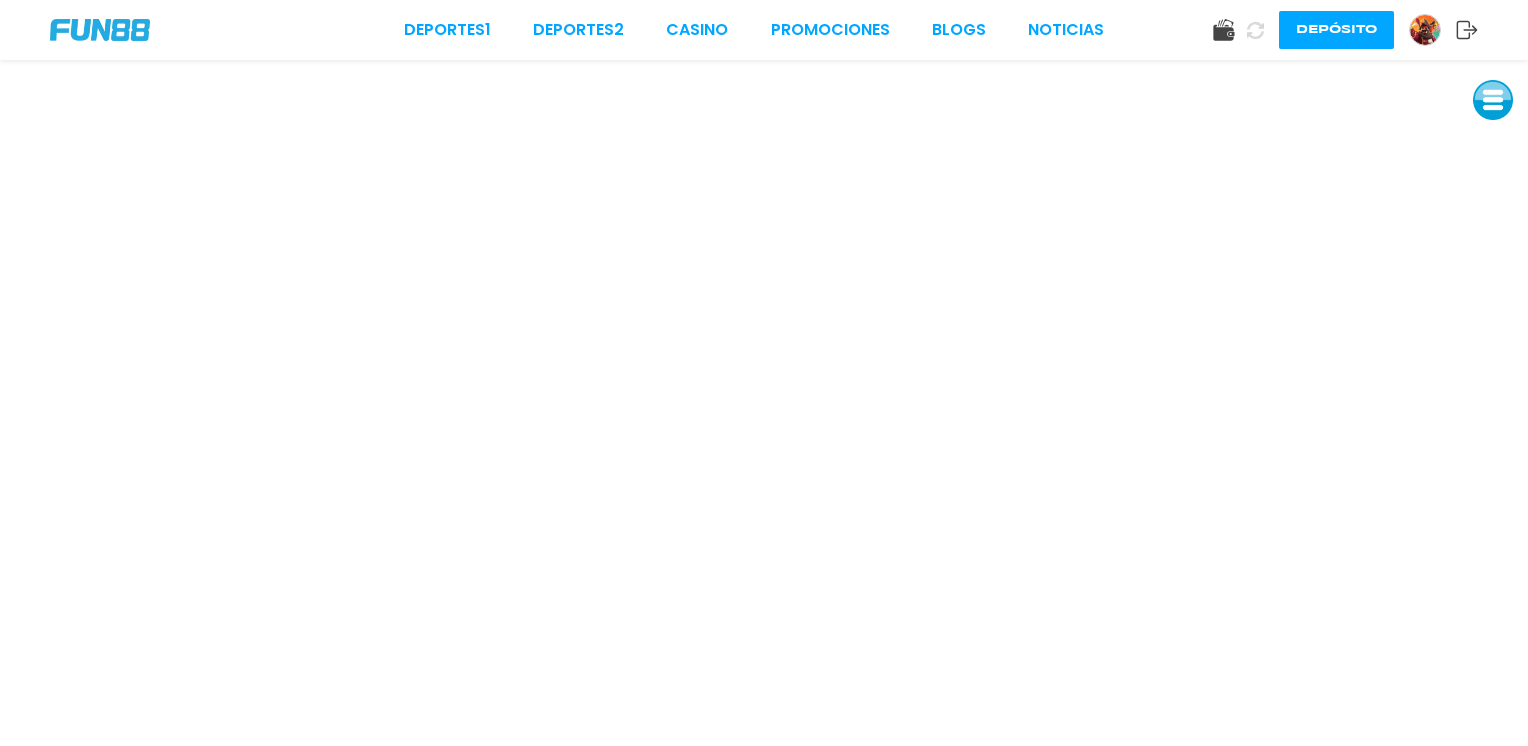 click at bounding box center [1425, 30] 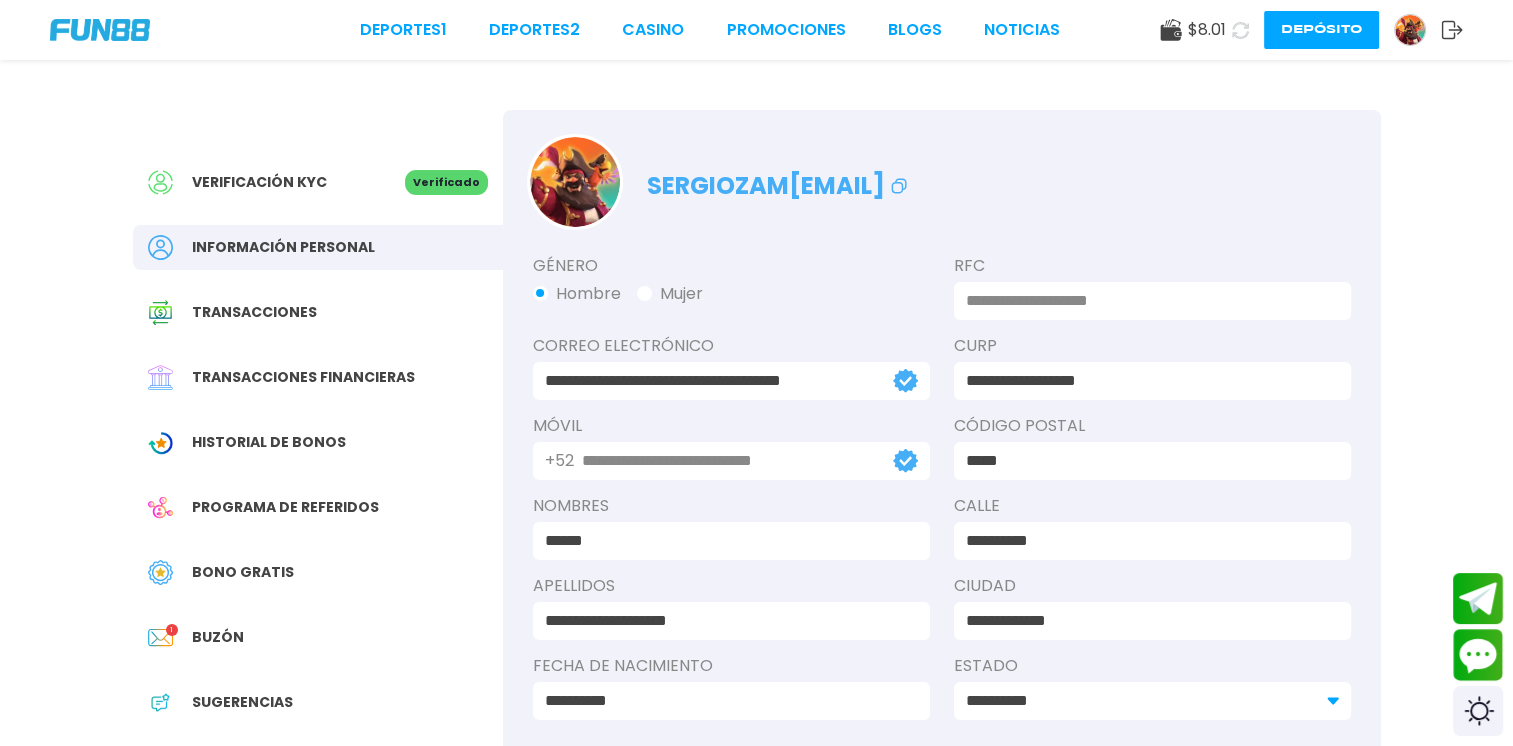 click on "Transacciones" at bounding box center (318, 312) 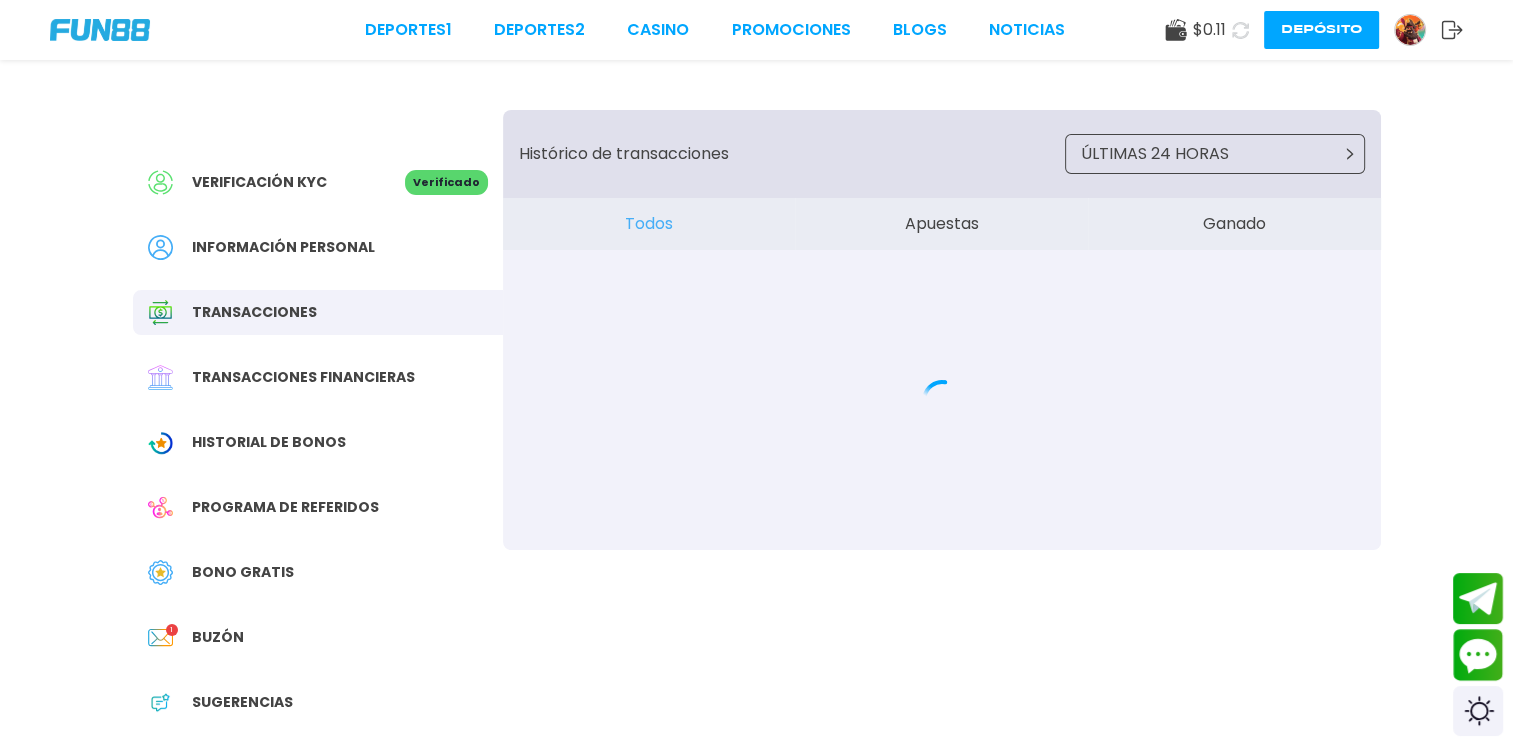 scroll, scrollTop: 100, scrollLeft: 0, axis: vertical 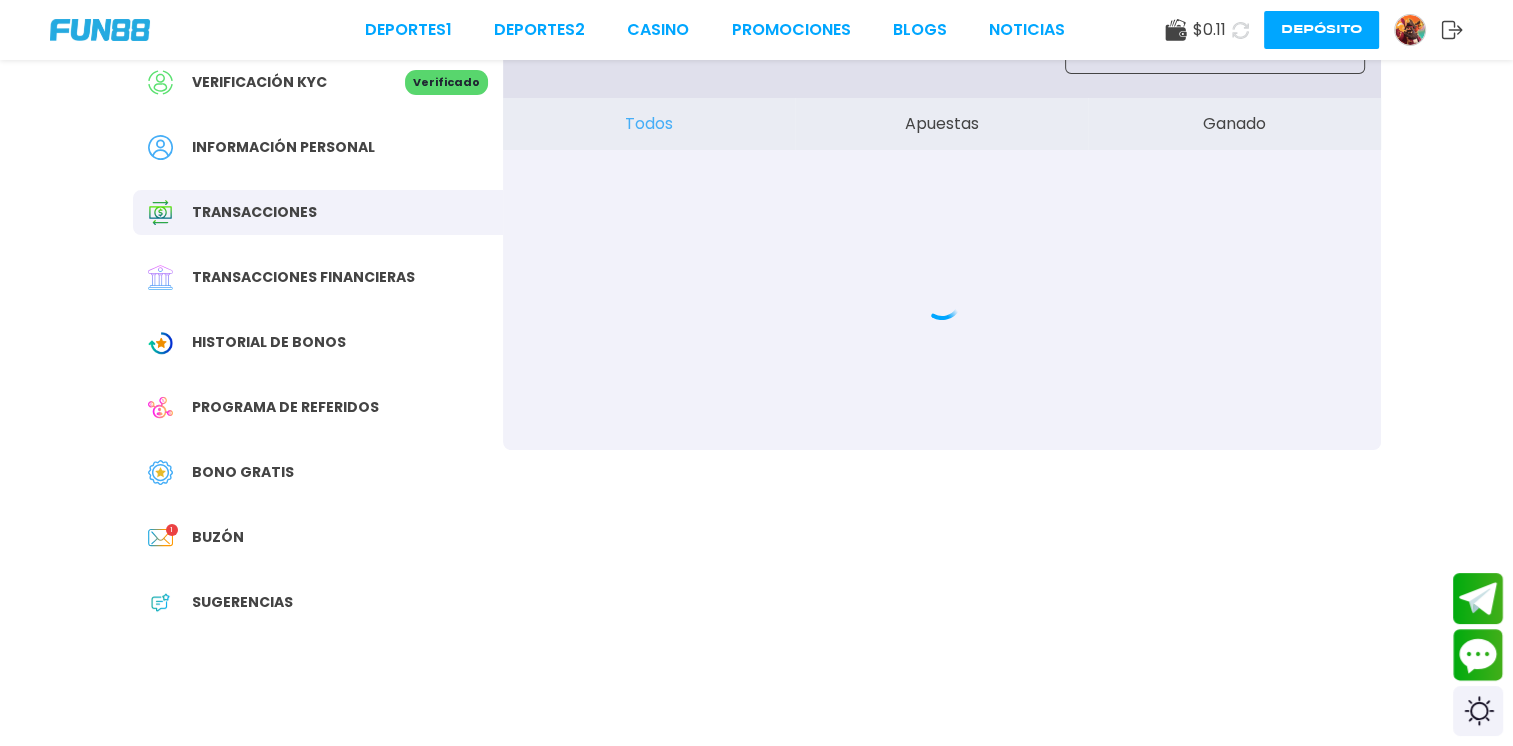 click on "Bono Gratis" at bounding box center (243, 472) 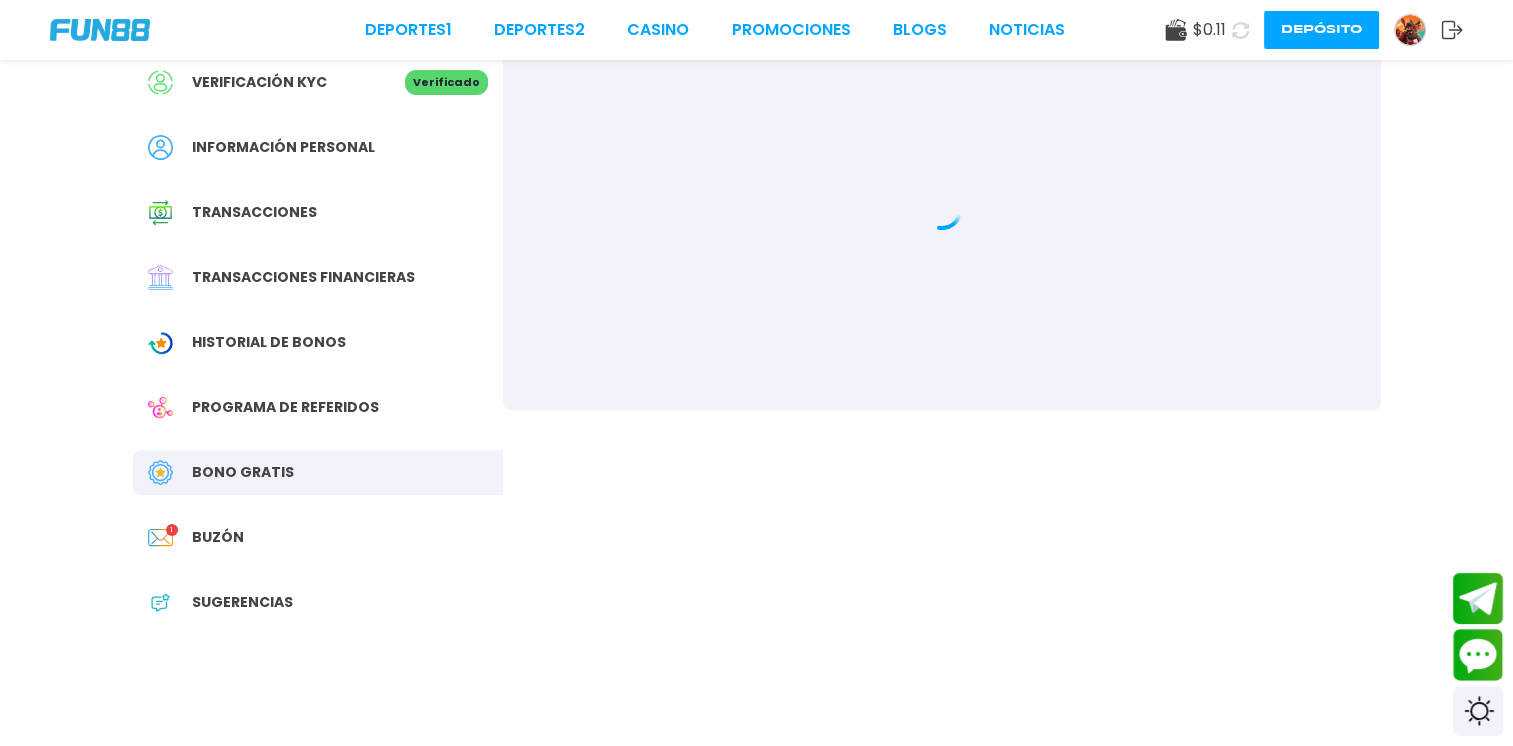 scroll, scrollTop: 0, scrollLeft: 0, axis: both 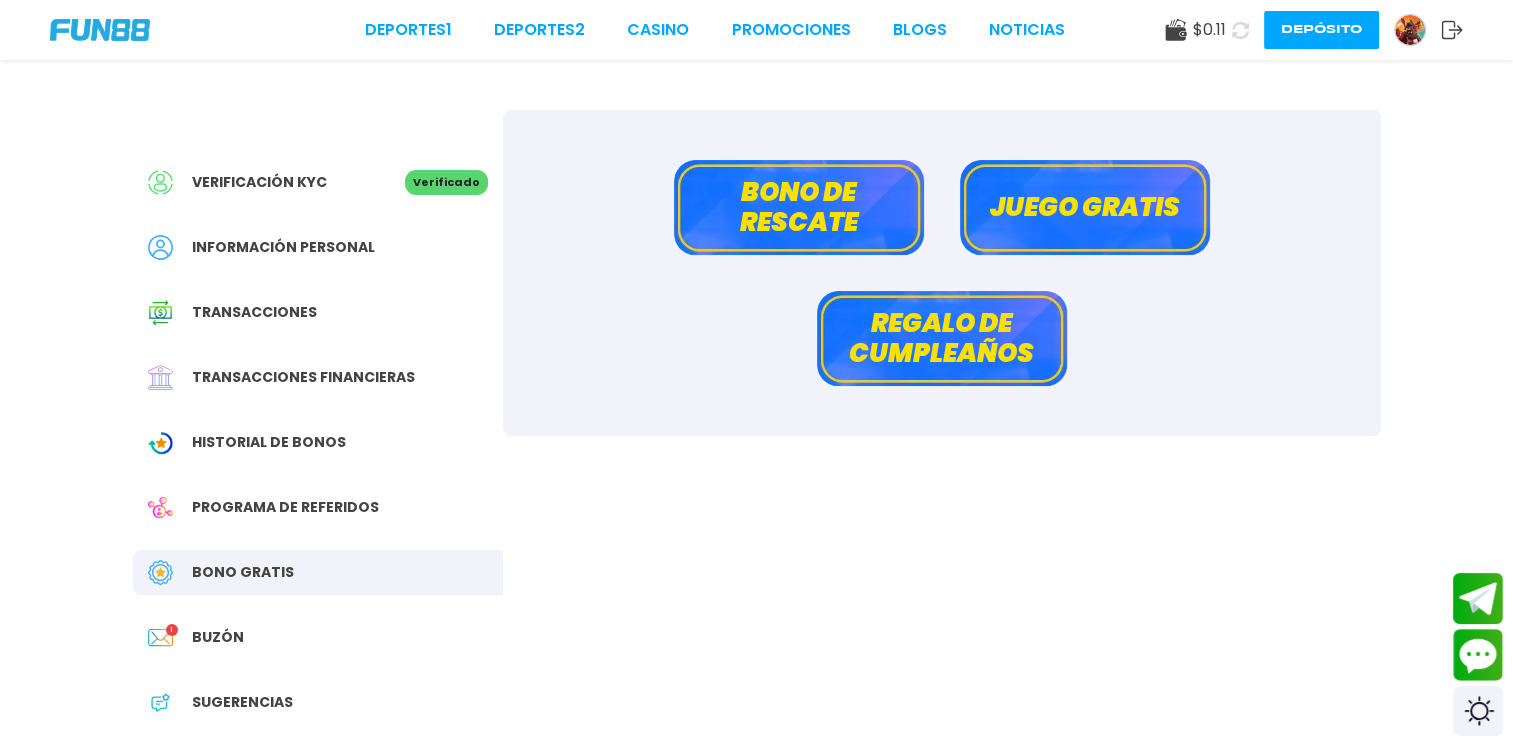 click on "Juego gratis" at bounding box center [1085, 207] 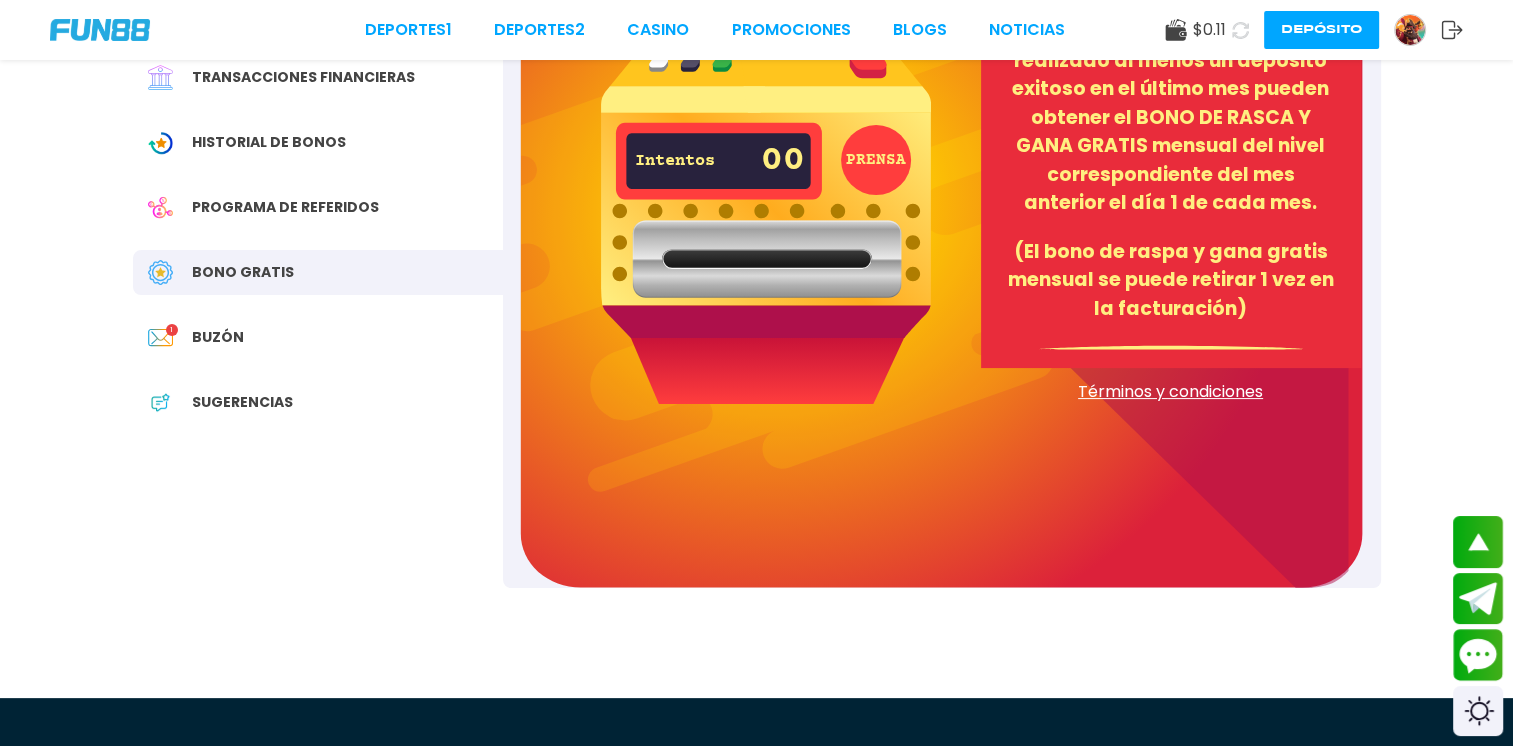 scroll, scrollTop: 100, scrollLeft: 0, axis: vertical 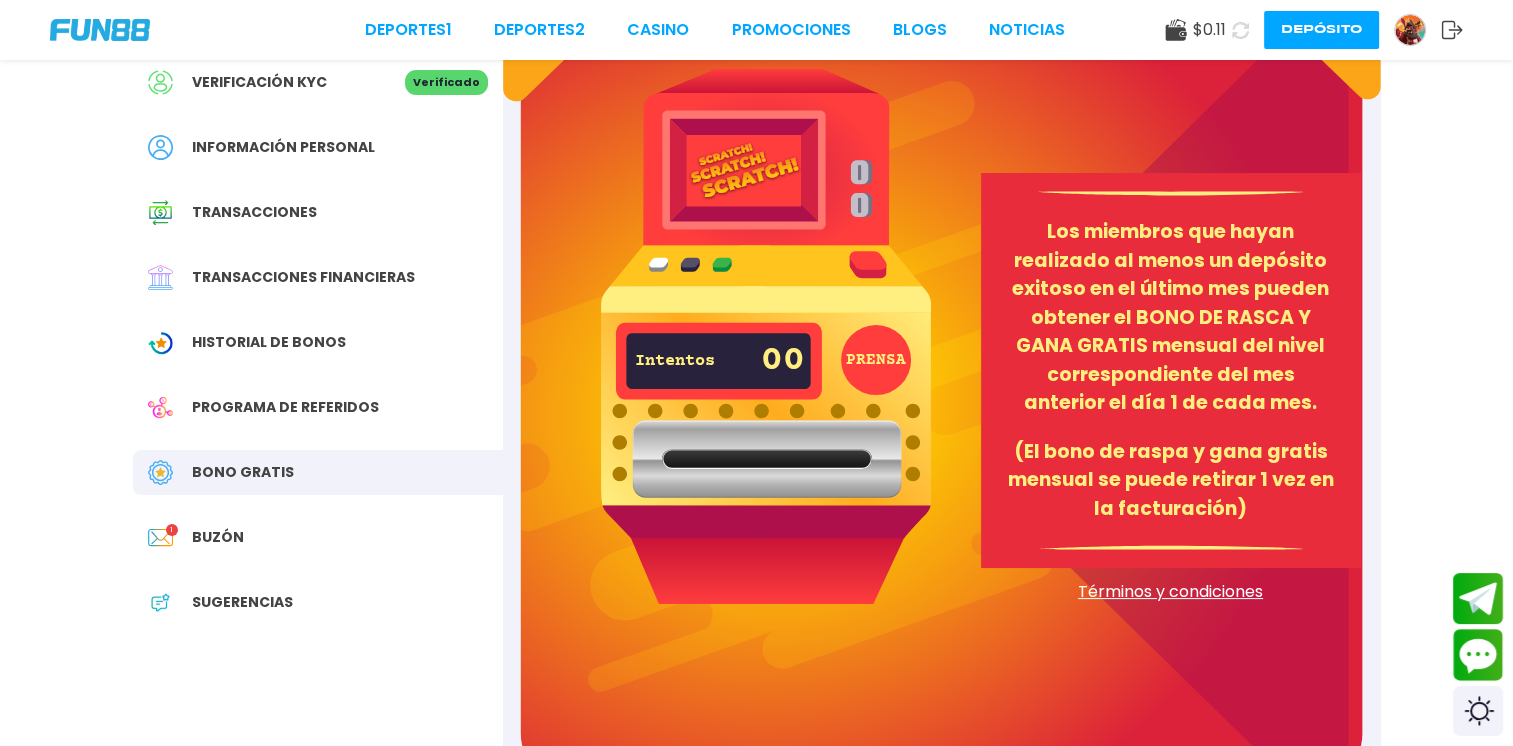 click at bounding box center [766, 336] 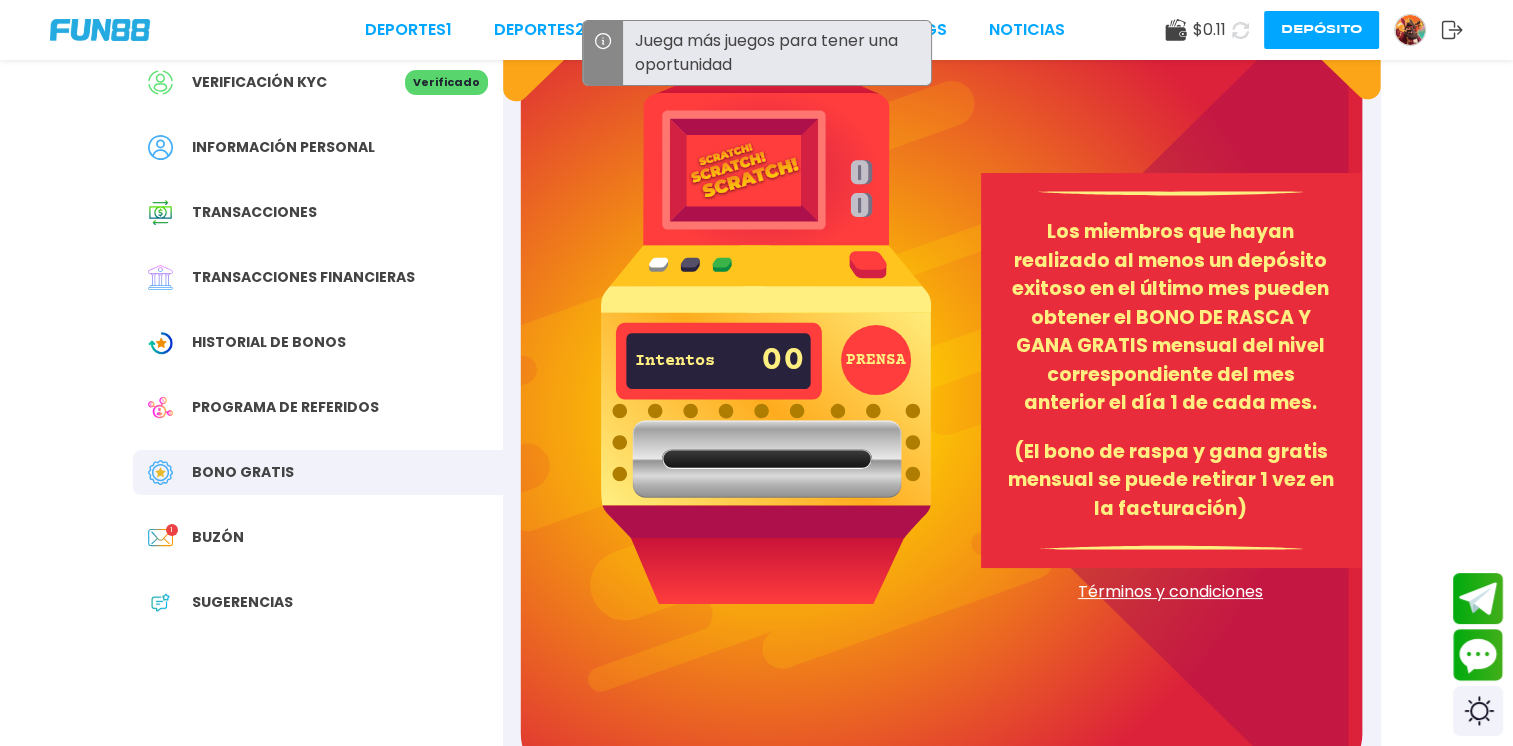 click at bounding box center (766, 336) 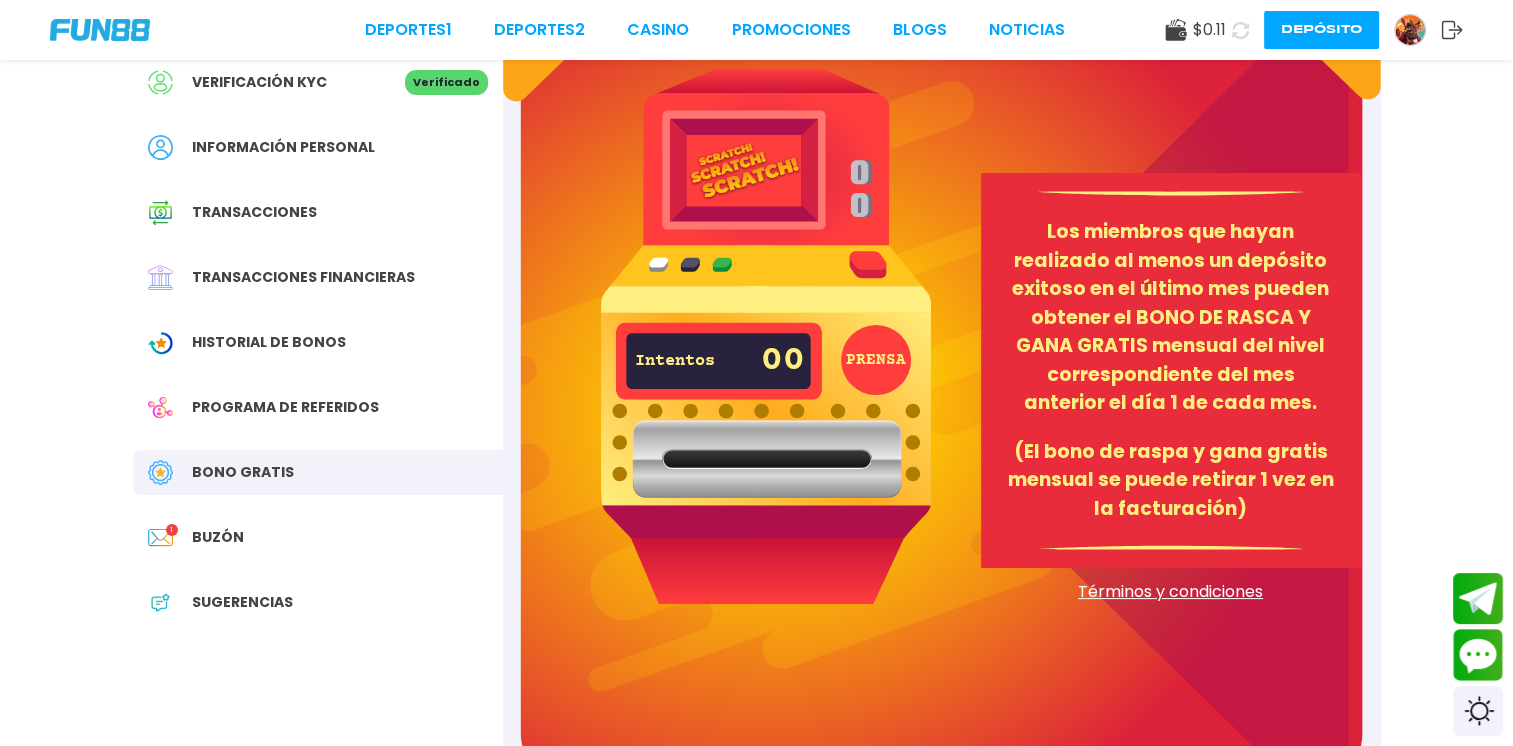 click on "Verificación KYC Verificado Información personal Transacciones Transacciones financieras Historial de Bonos Programa de referidos Bono Gratis Buzón 1 Sugerencias" at bounding box center [318, 352] 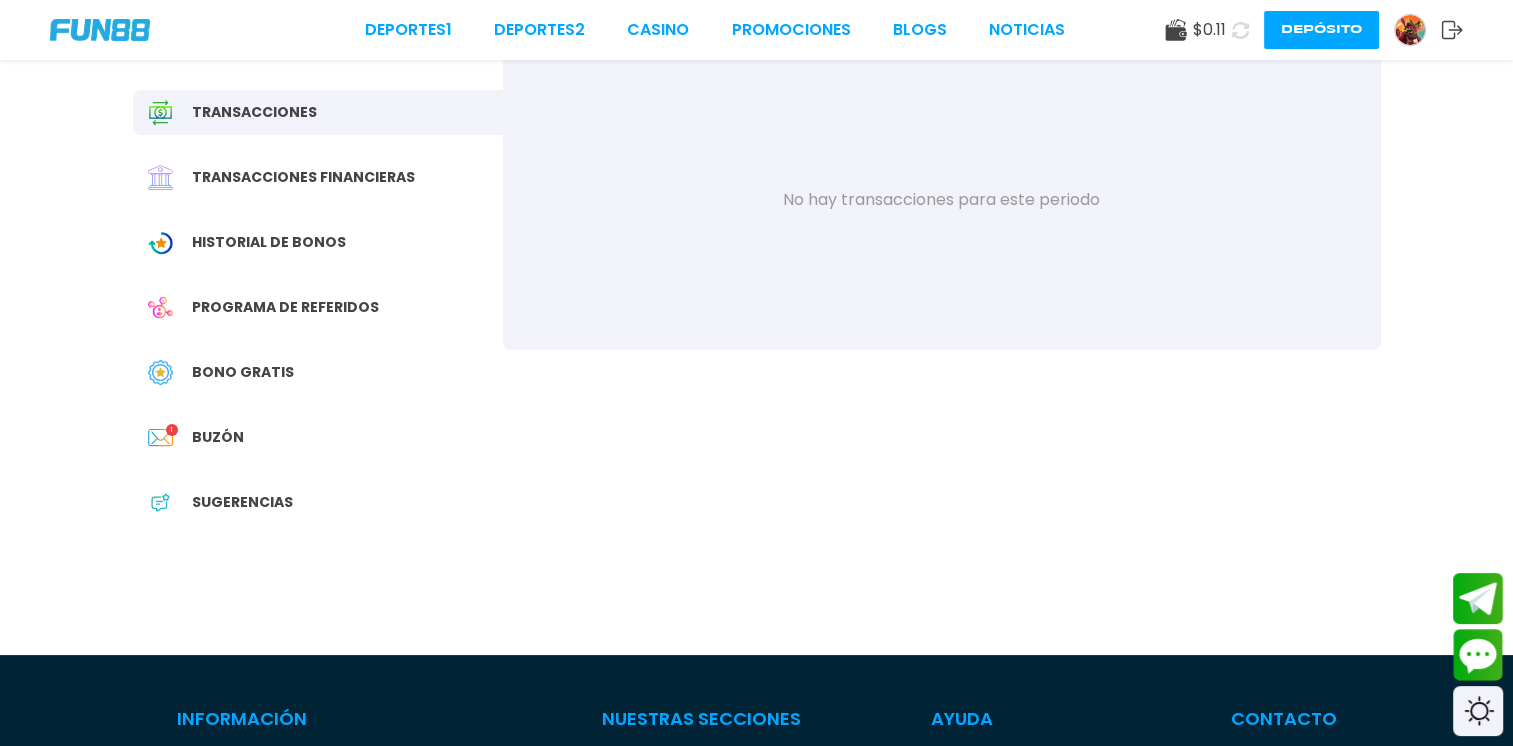 scroll, scrollTop: 0, scrollLeft: 0, axis: both 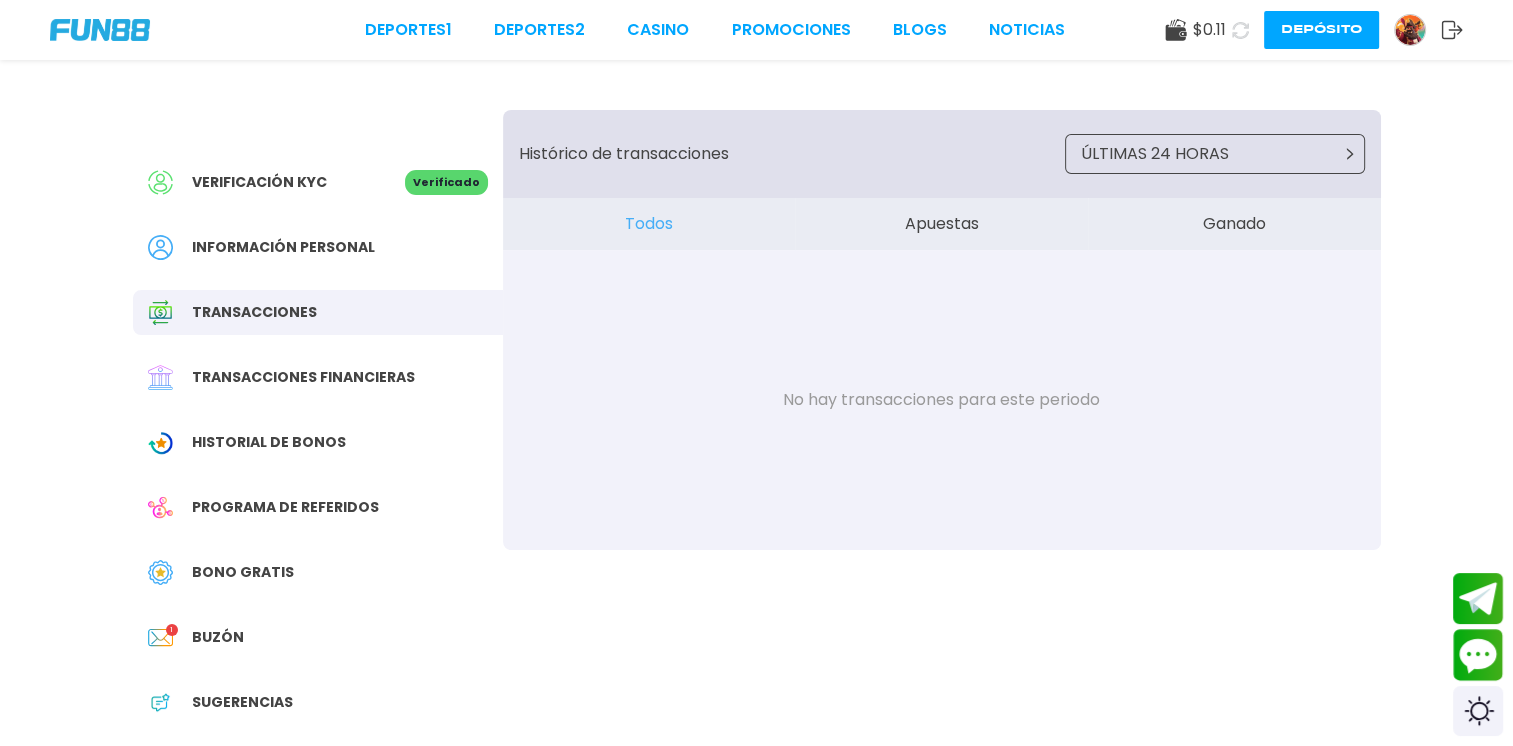click at bounding box center [1241, 30] 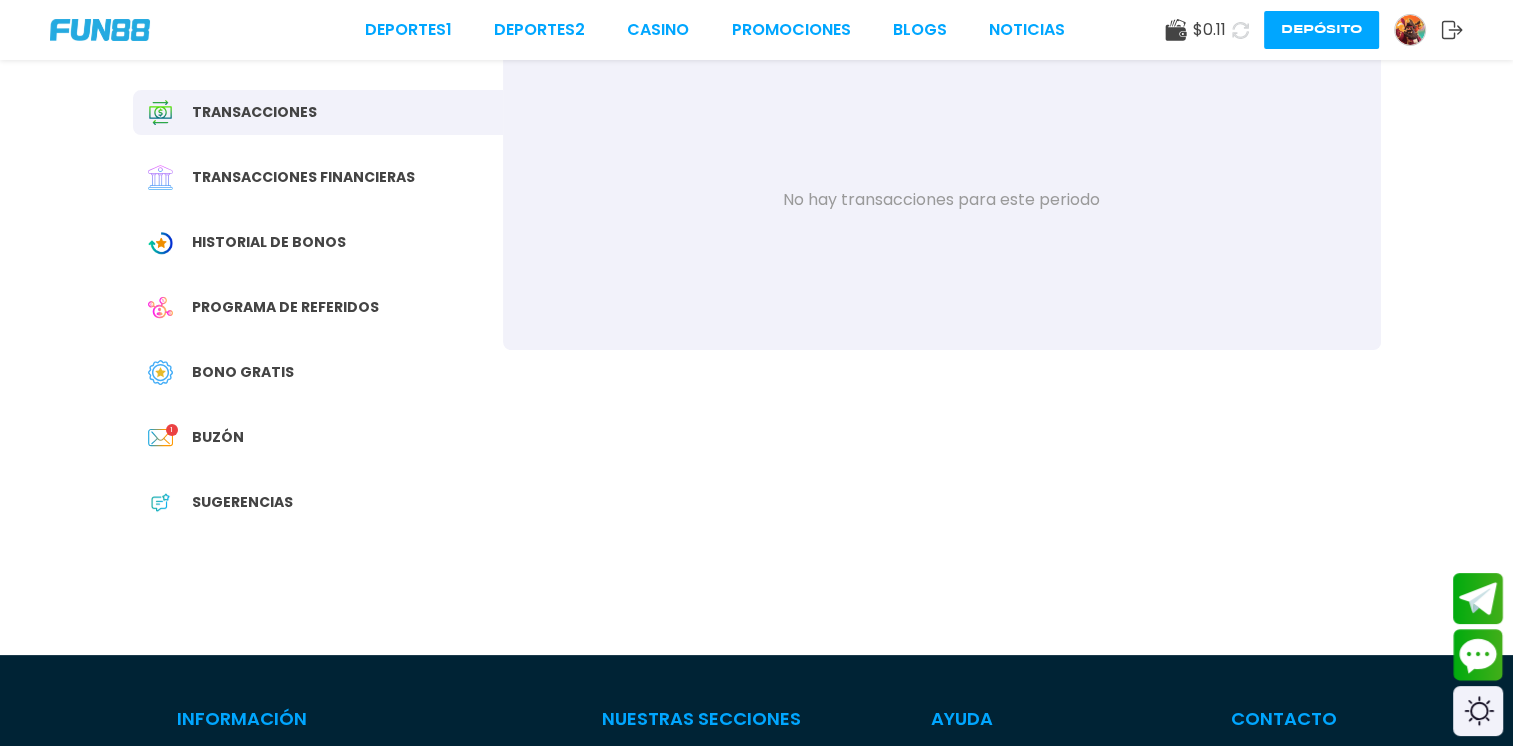 click on "Verificación KYC Verificado Información personal Transacciones Transacciones financieras Historial de Bonos Programa de referidos Bono Gratis Buzón 1 Sugerencias" at bounding box center (318, 252) 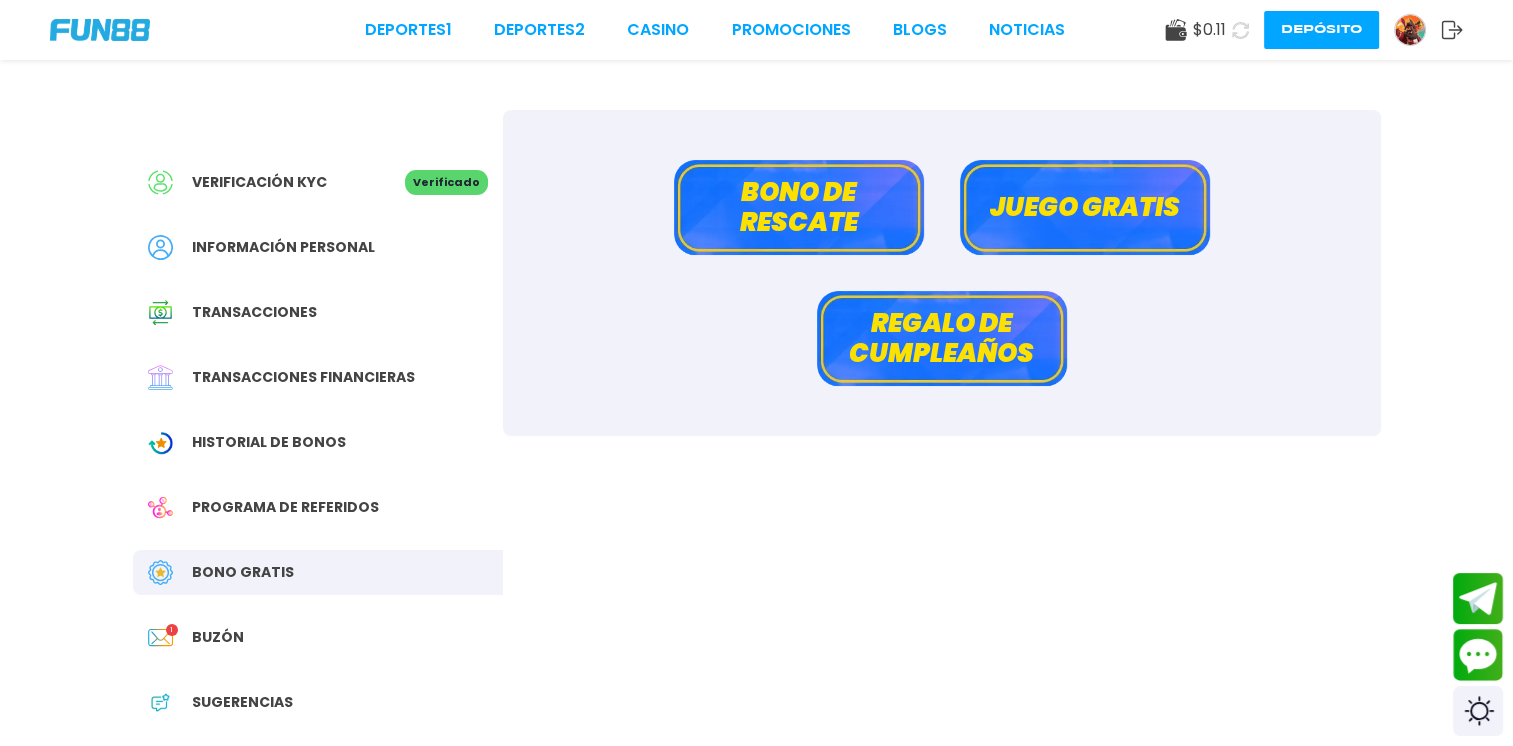 click on "Bono de rescate" at bounding box center [799, 207] 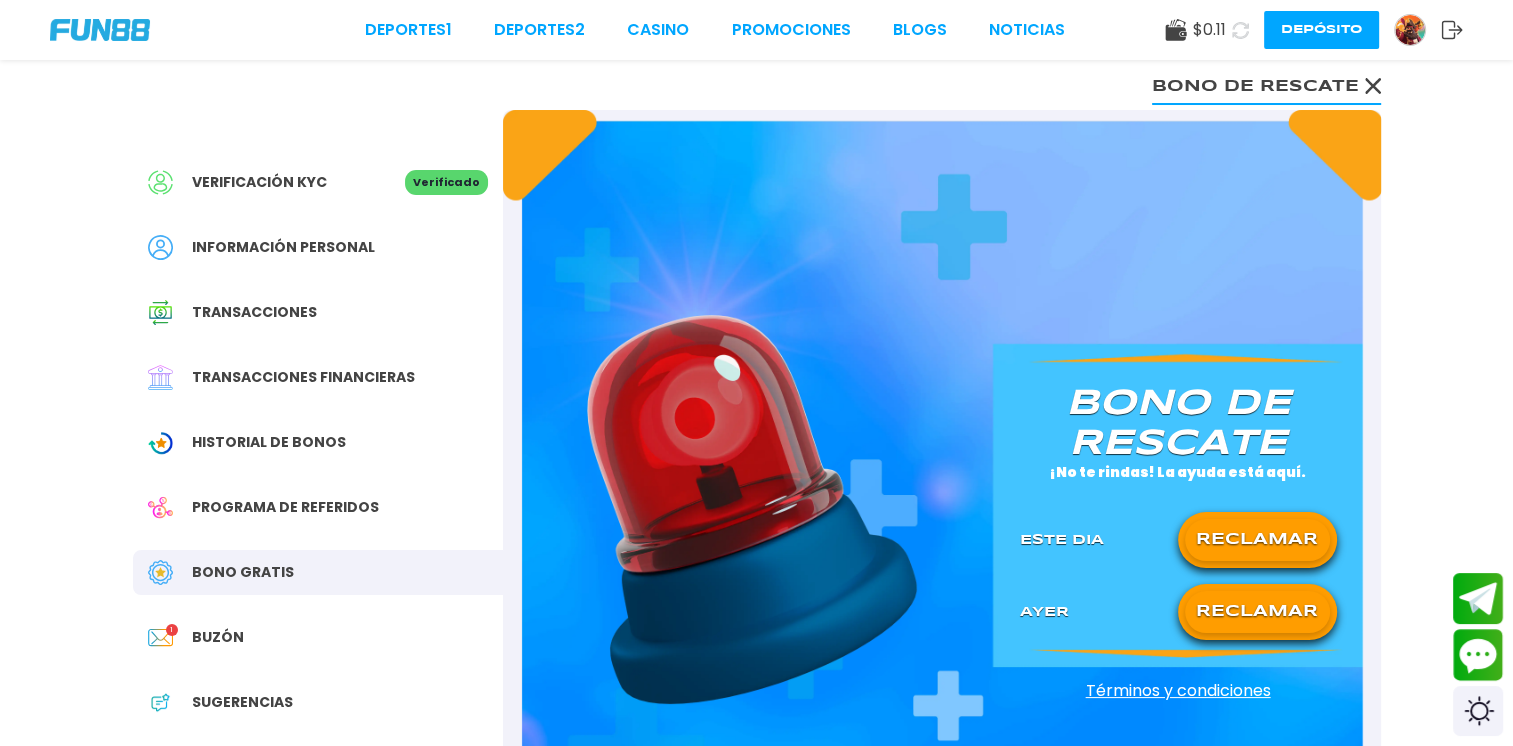 click on "RECLAMAR" at bounding box center (1257, 540) 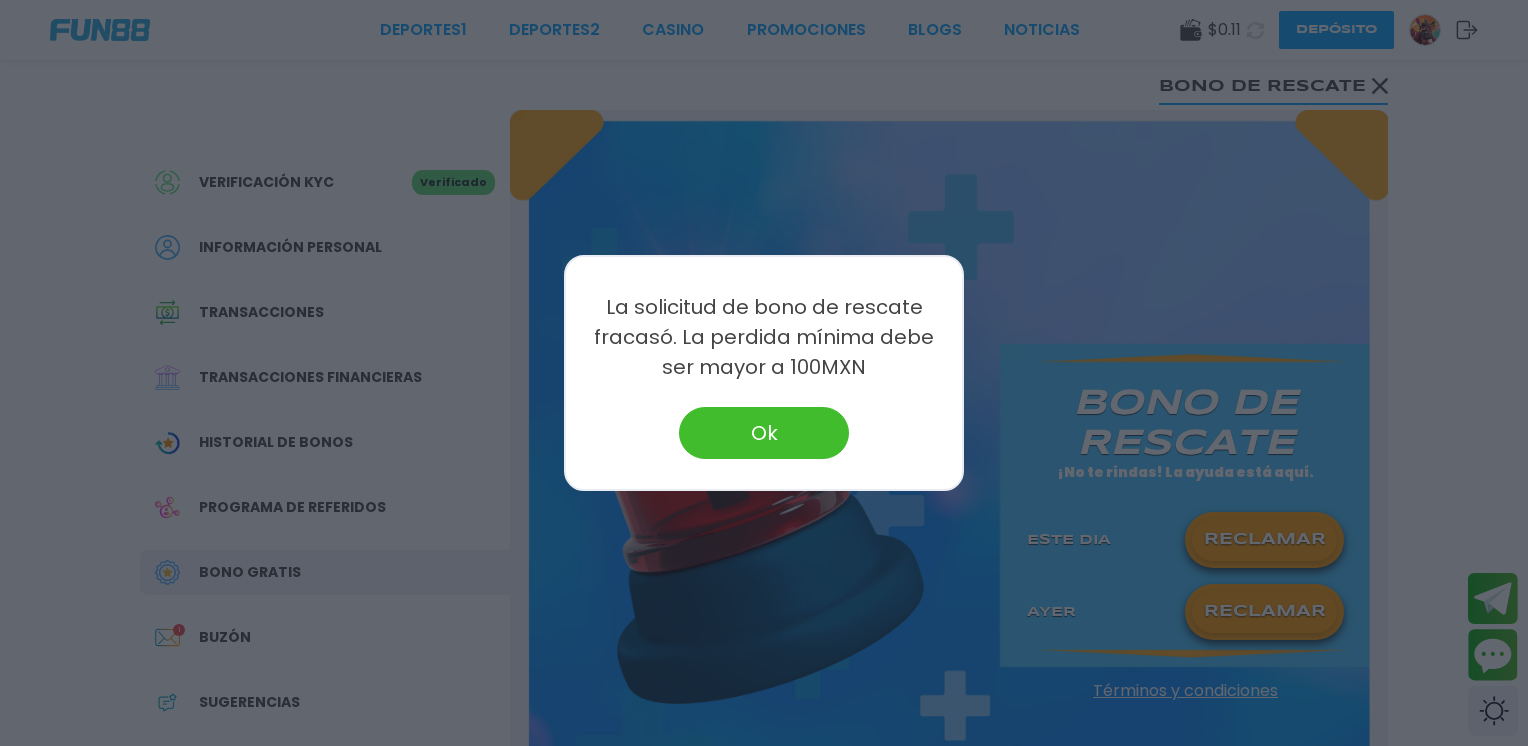 click on "Ok" at bounding box center [764, 433] 